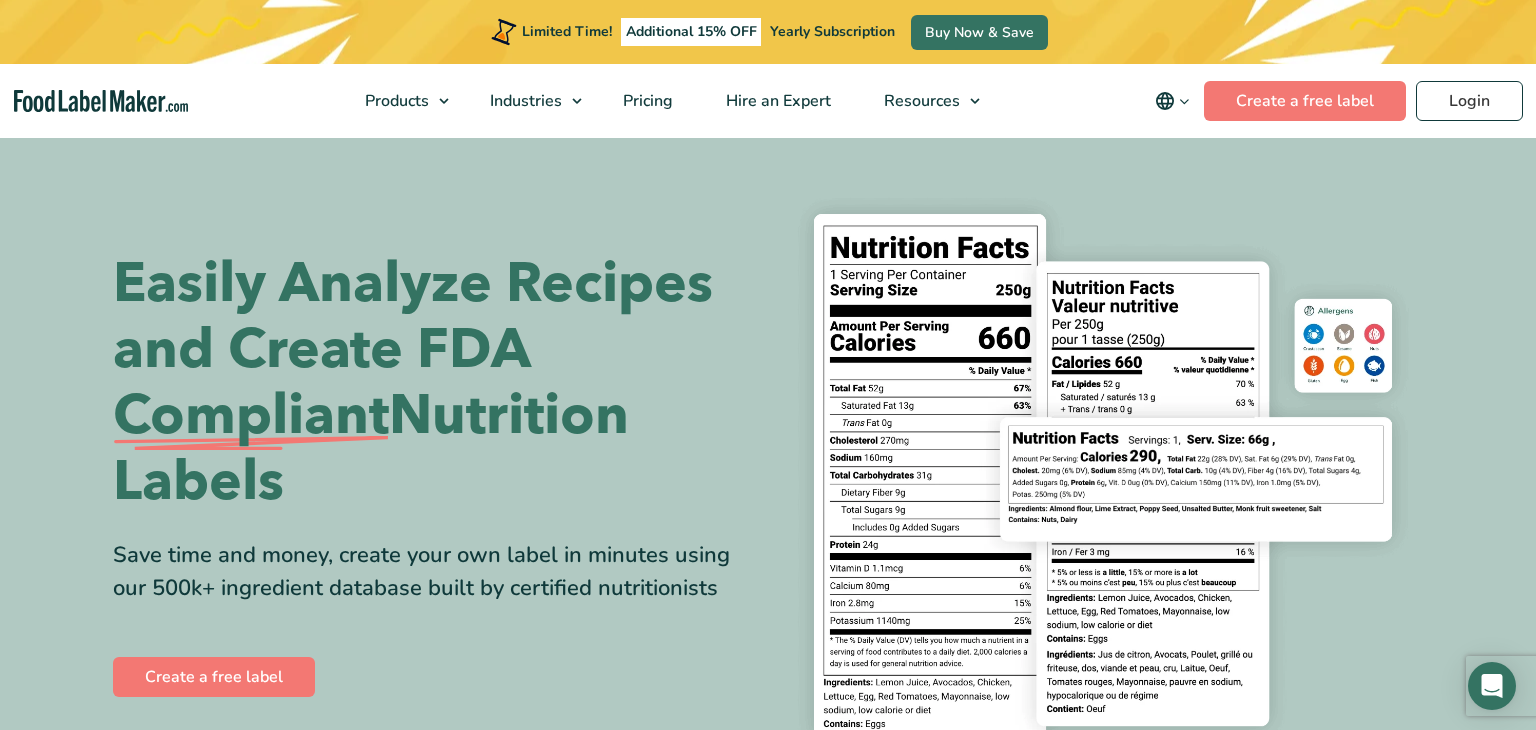 scroll, scrollTop: 0, scrollLeft: 0, axis: both 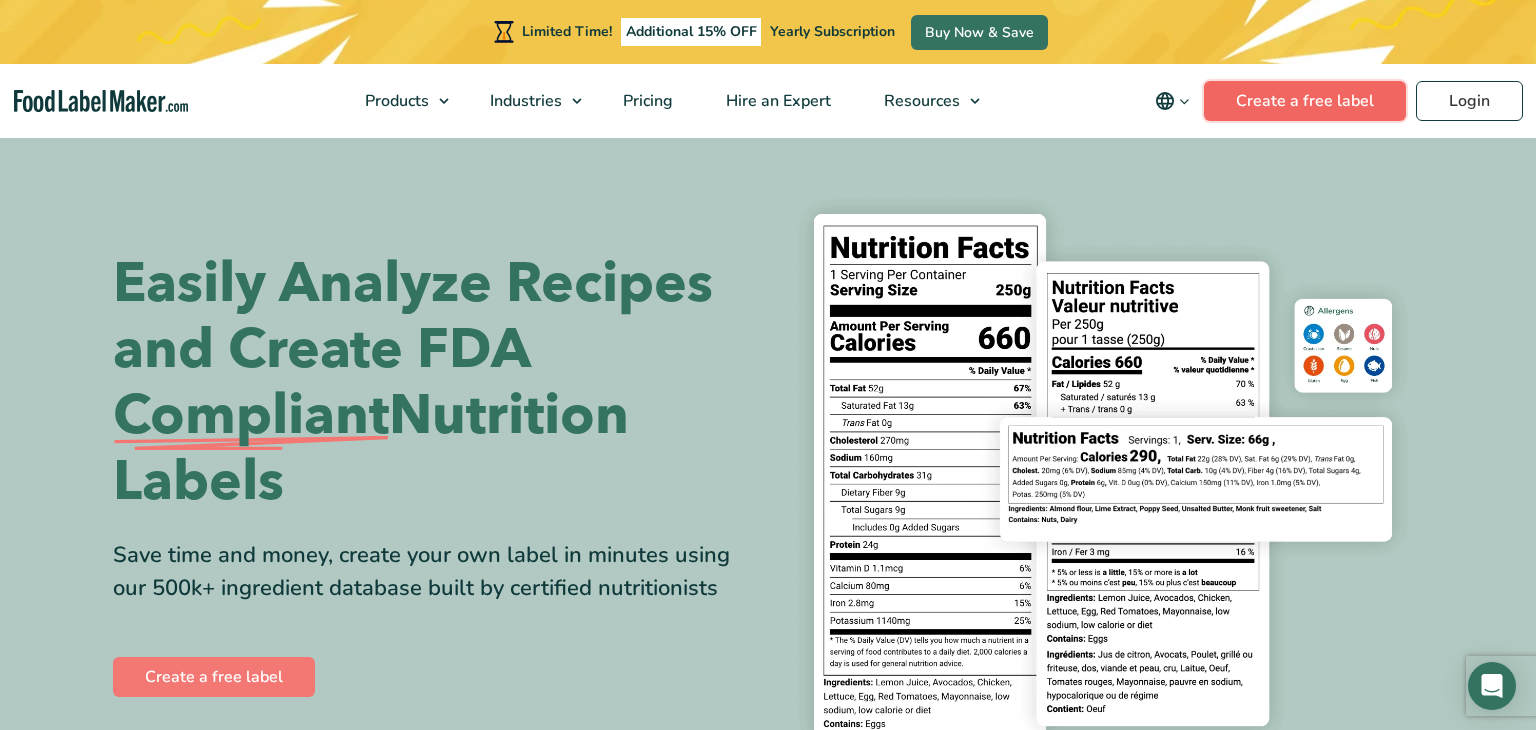 click on "Create a free label" at bounding box center (1305, 101) 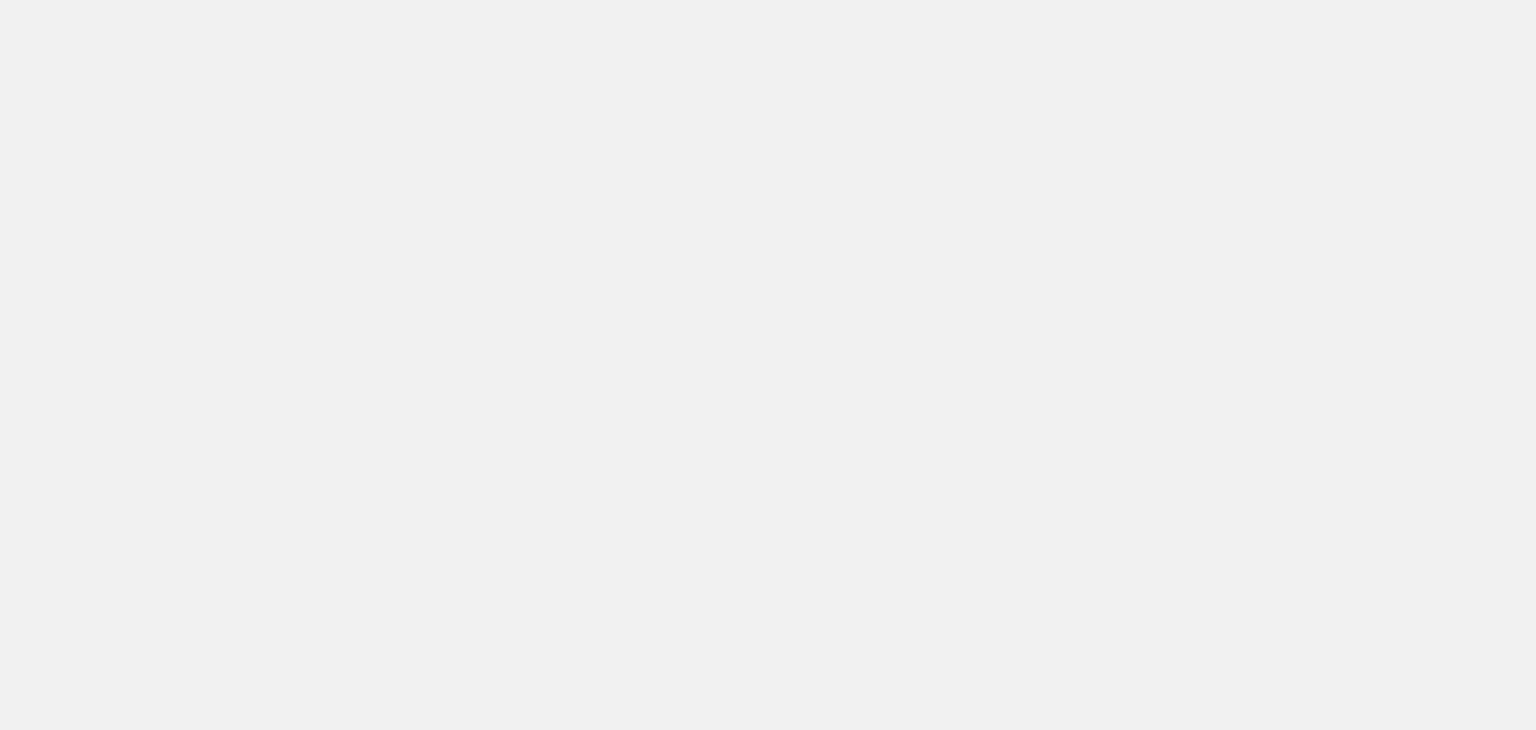 scroll, scrollTop: 0, scrollLeft: 0, axis: both 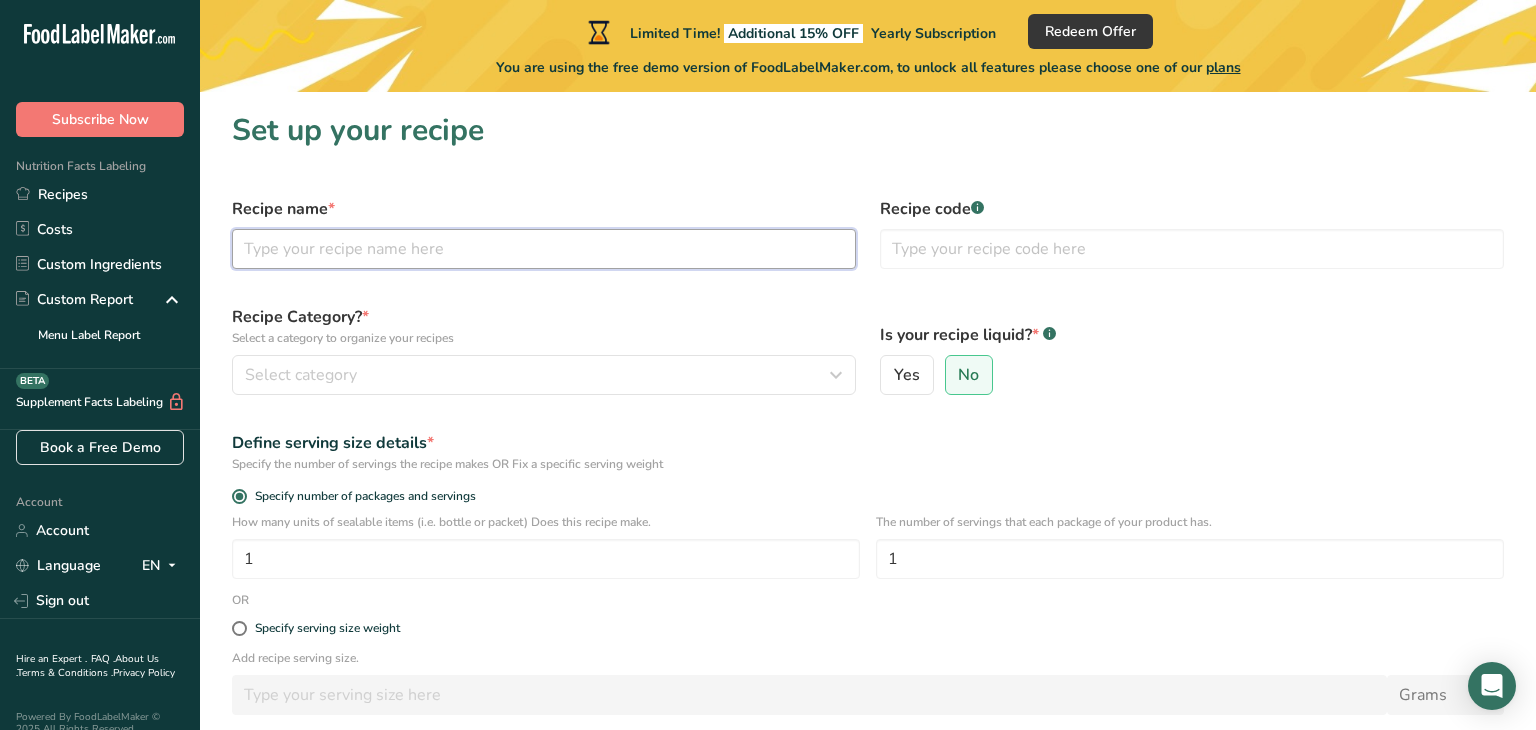 click at bounding box center [544, 249] 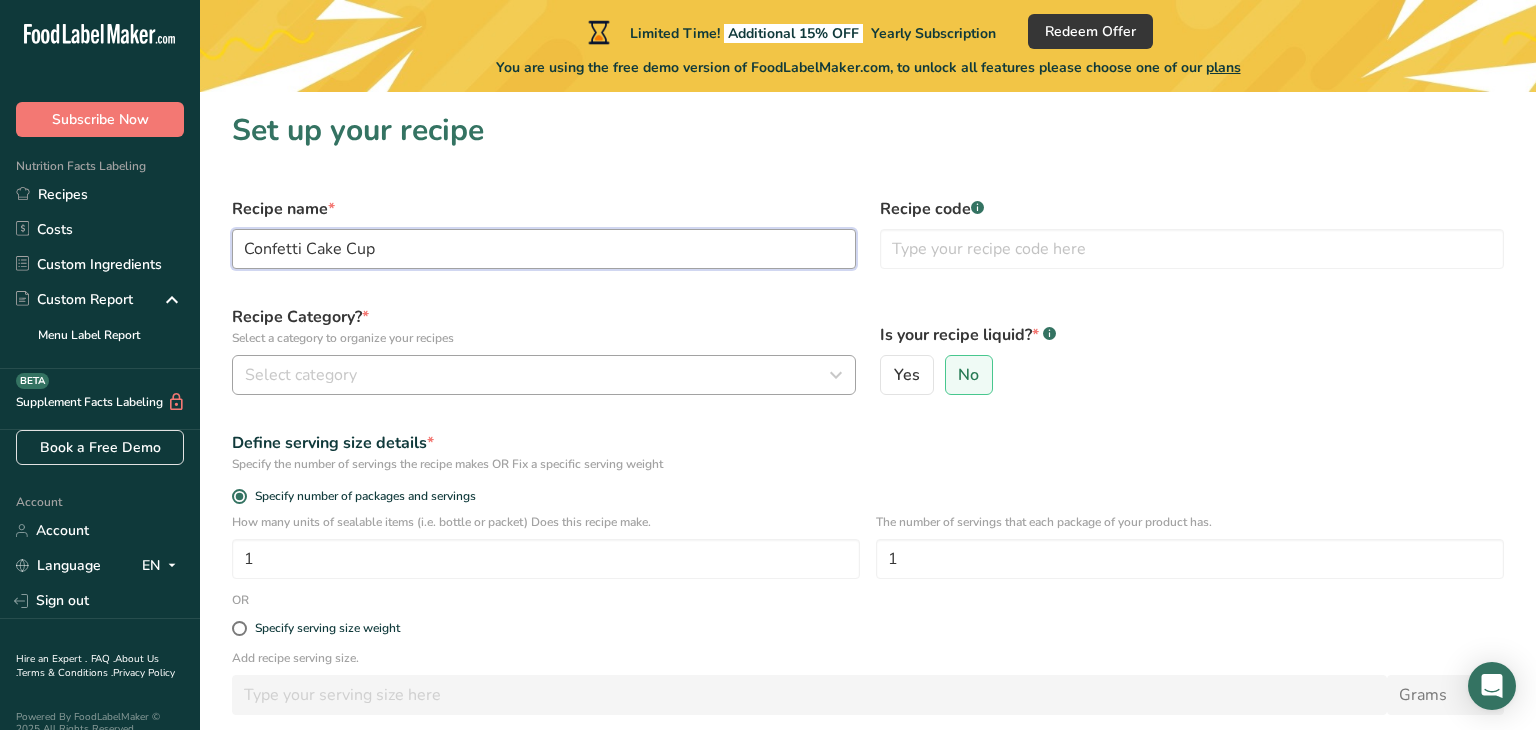 type on "Confetti Cake Cup" 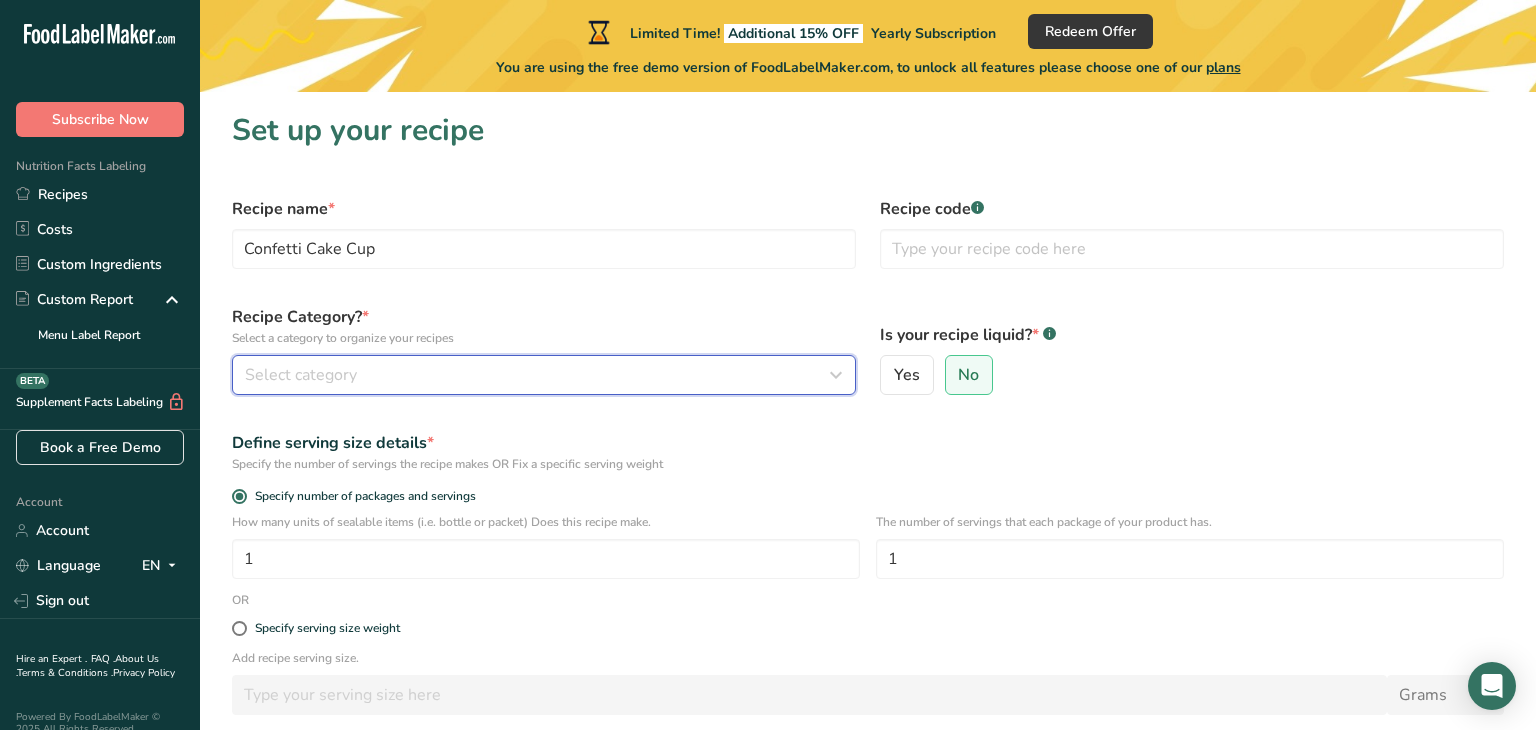 click on "Select category" at bounding box center (544, 375) 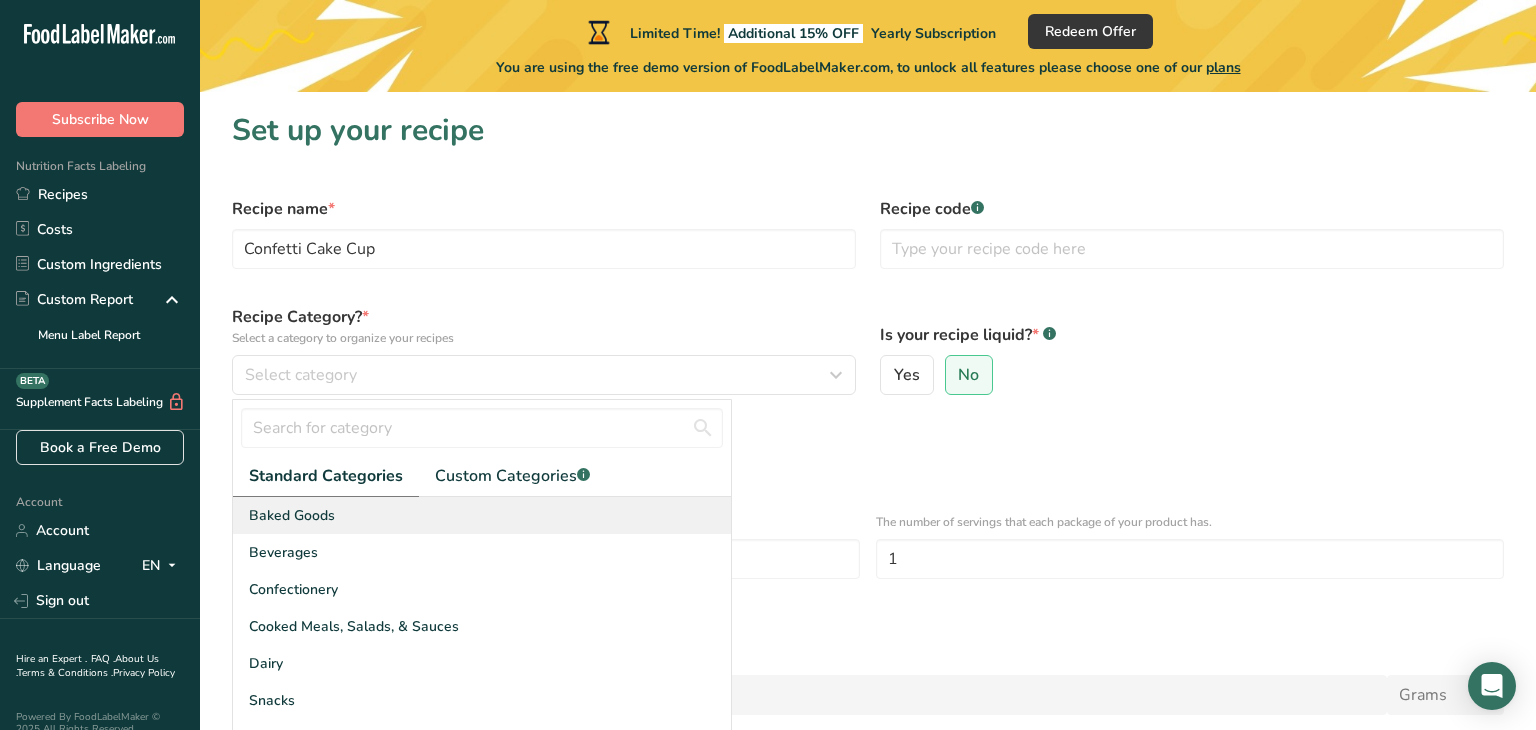 click on "Baked Goods" at bounding box center (482, 515) 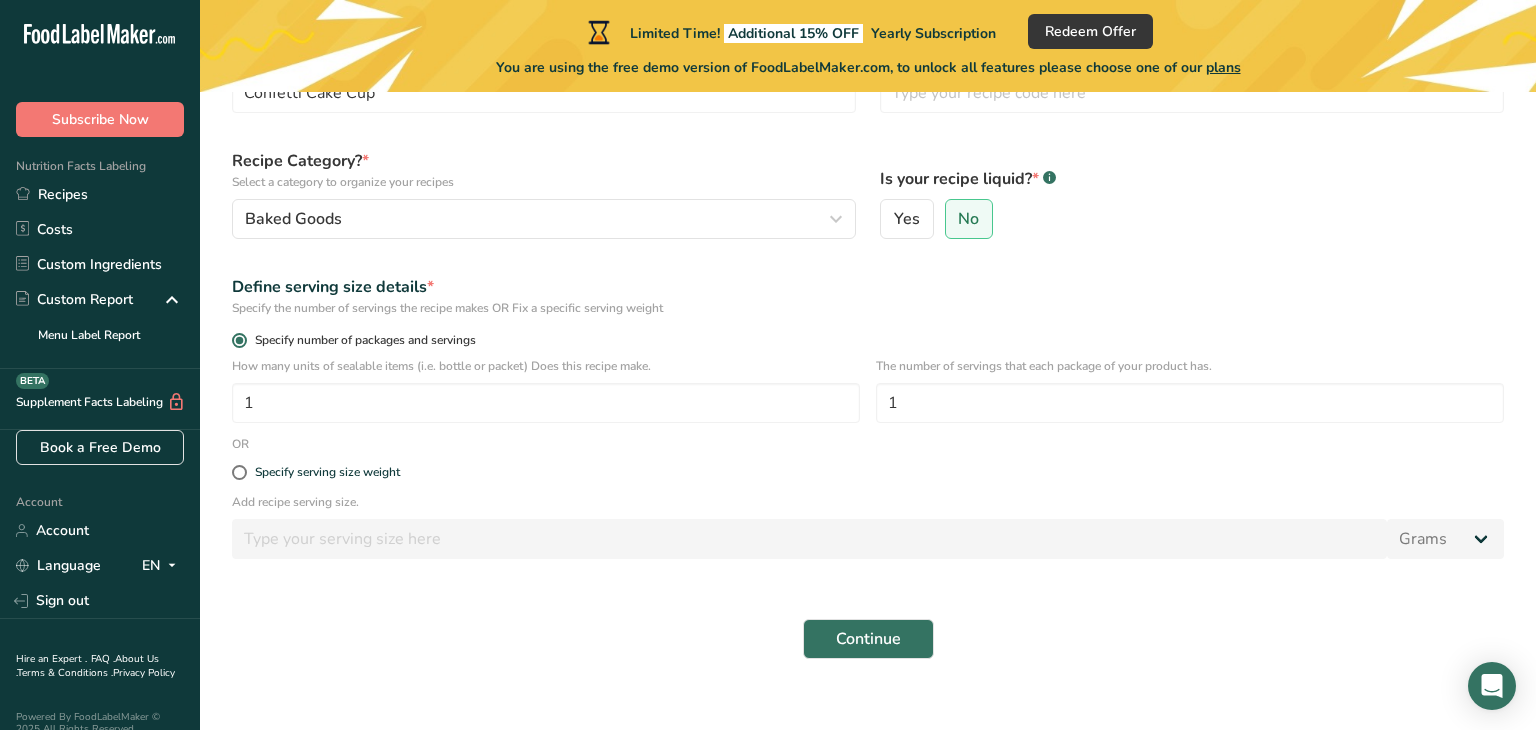 scroll, scrollTop: 183, scrollLeft: 0, axis: vertical 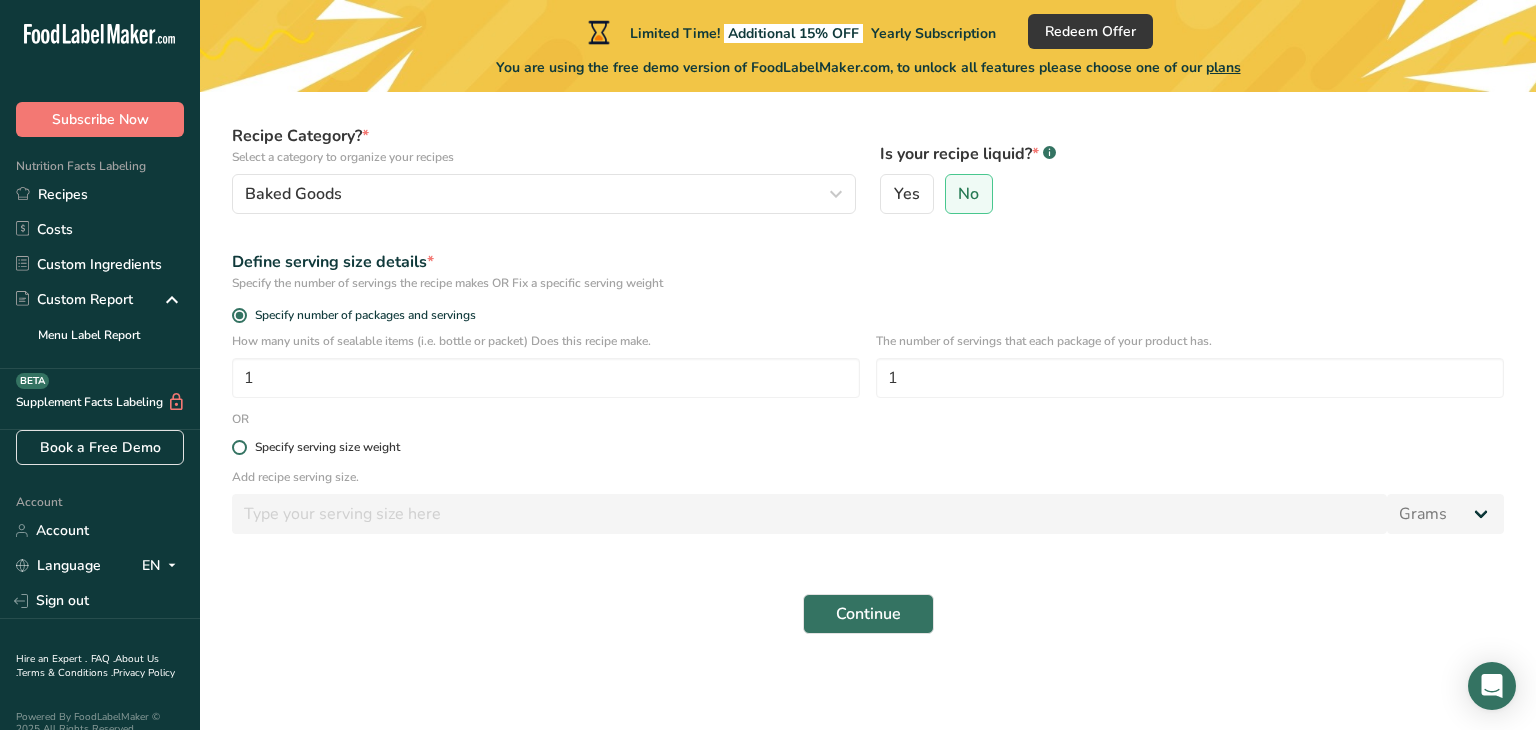 click at bounding box center (239, 447) 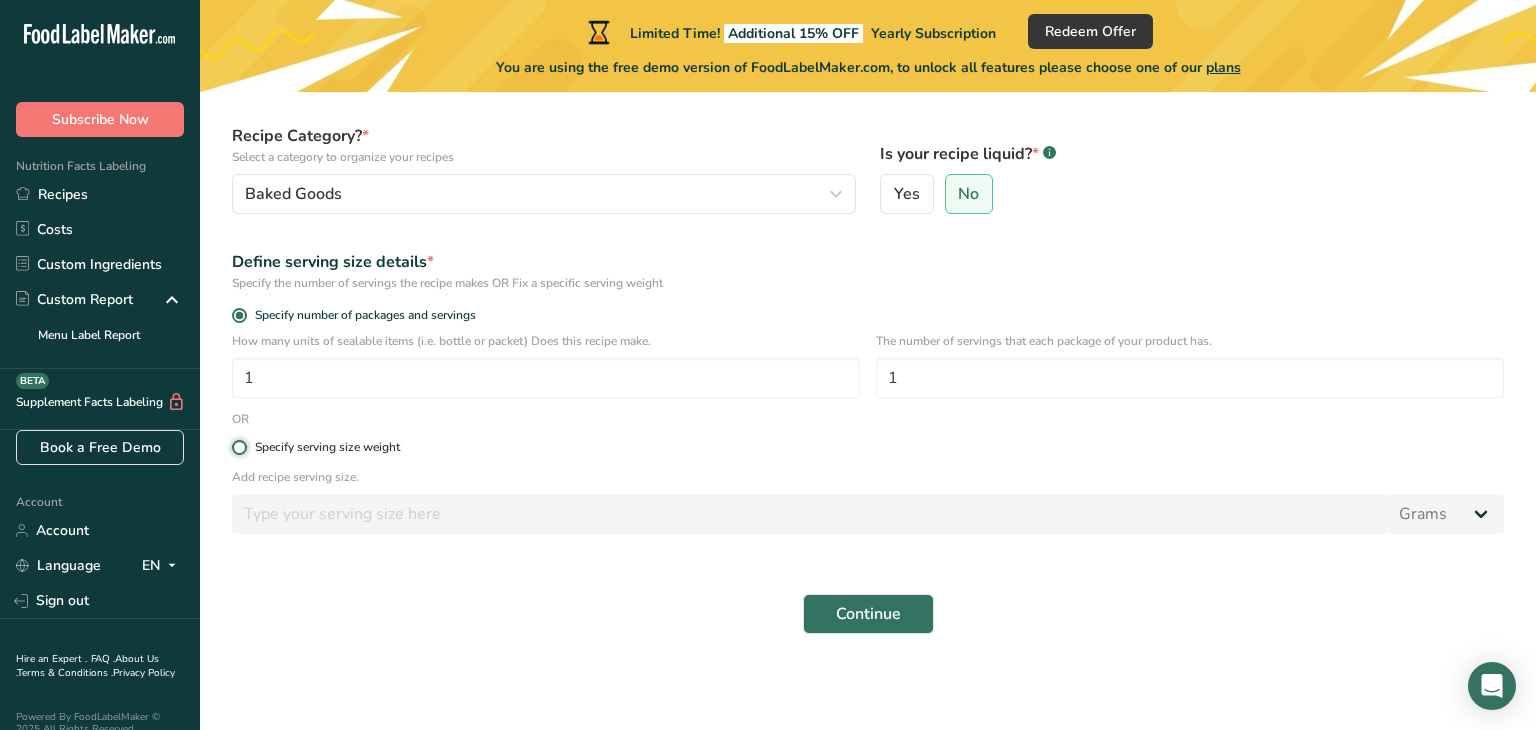 click on "Specify serving size weight" at bounding box center [238, 447] 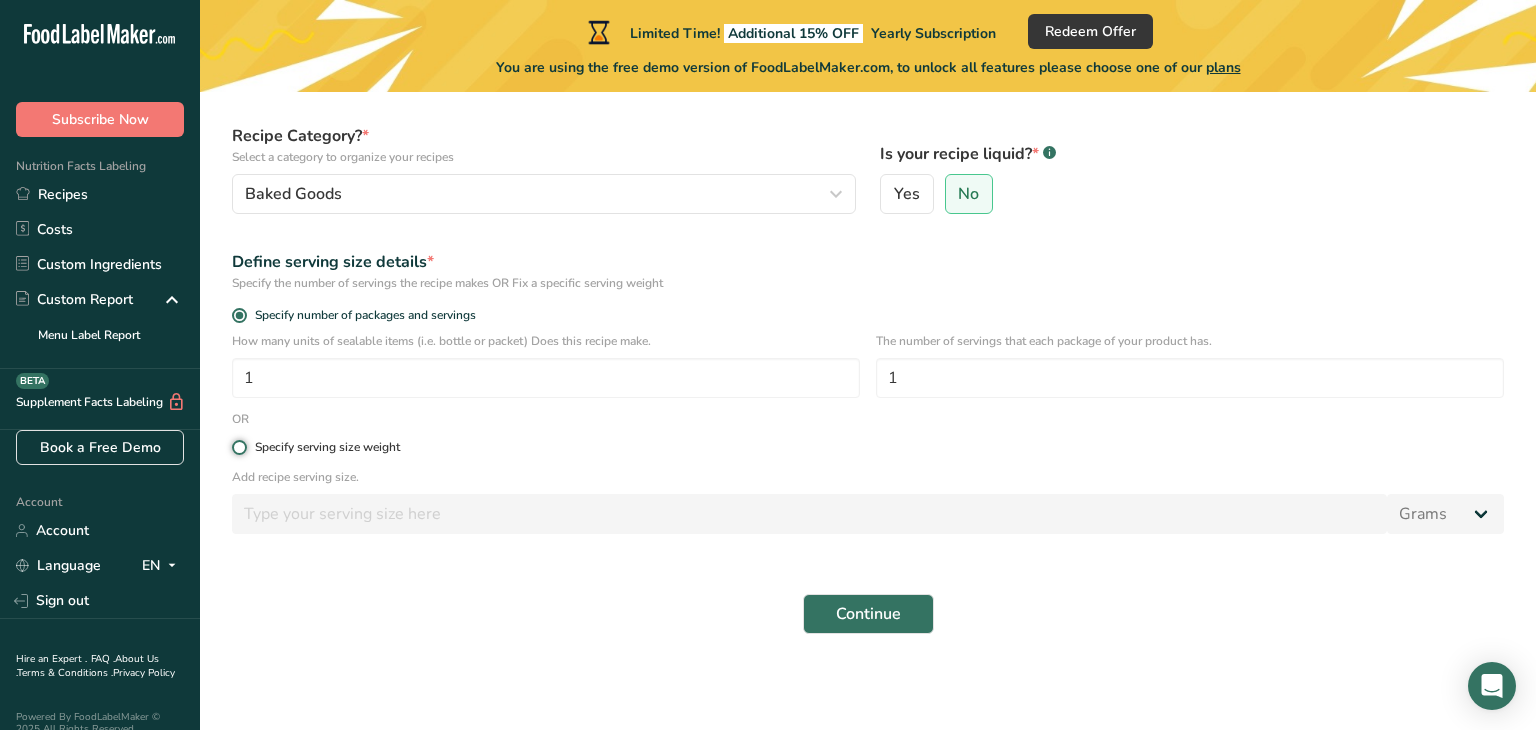 radio on "true" 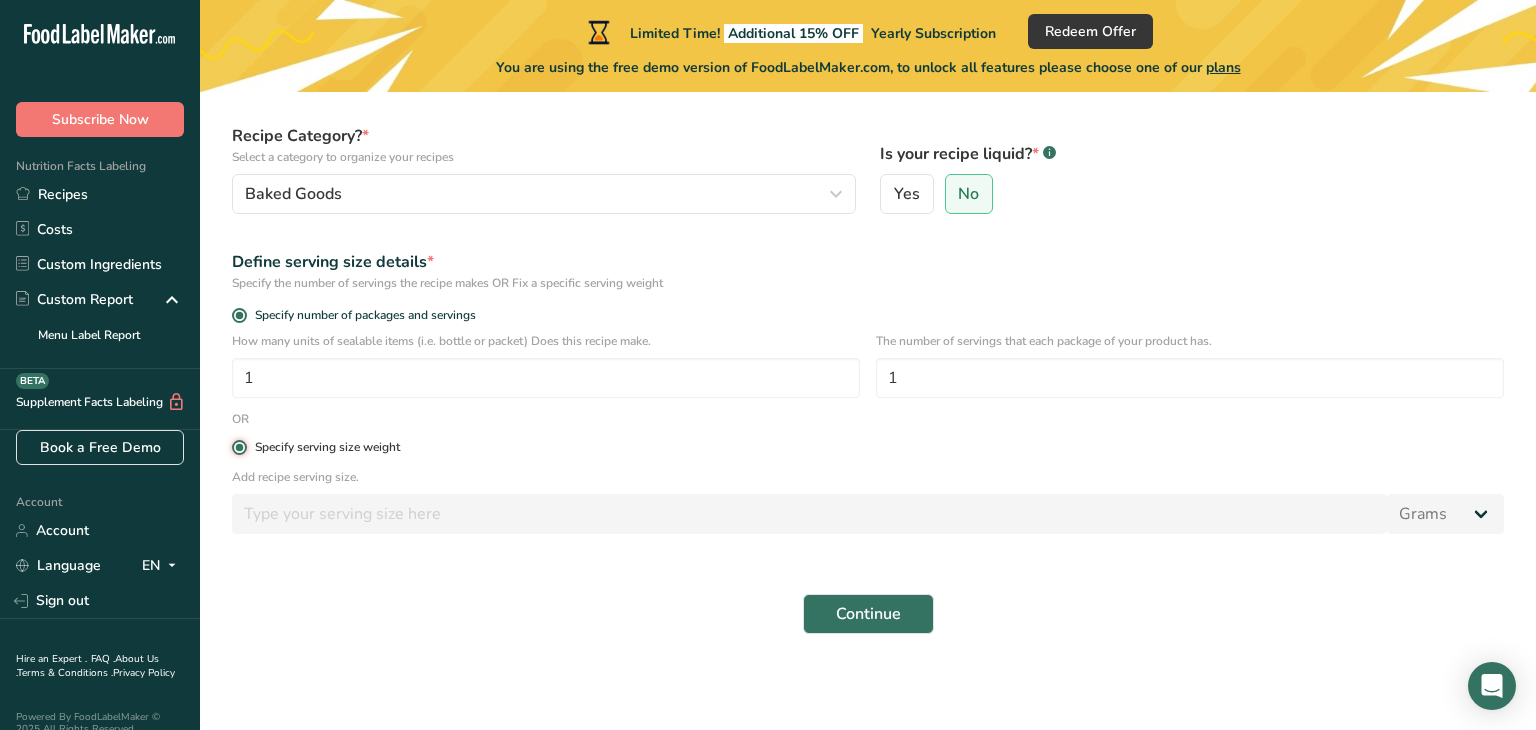 radio on "false" 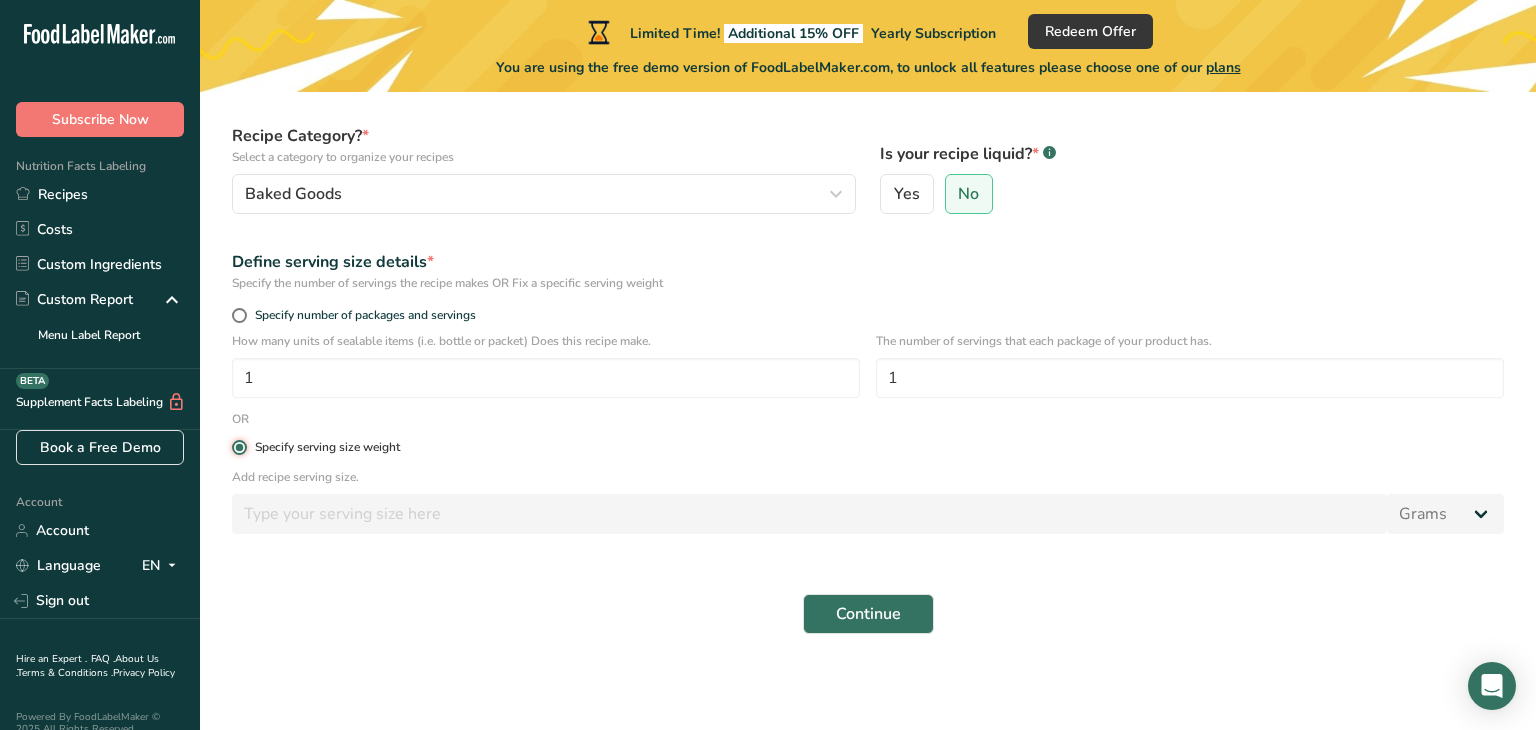 type 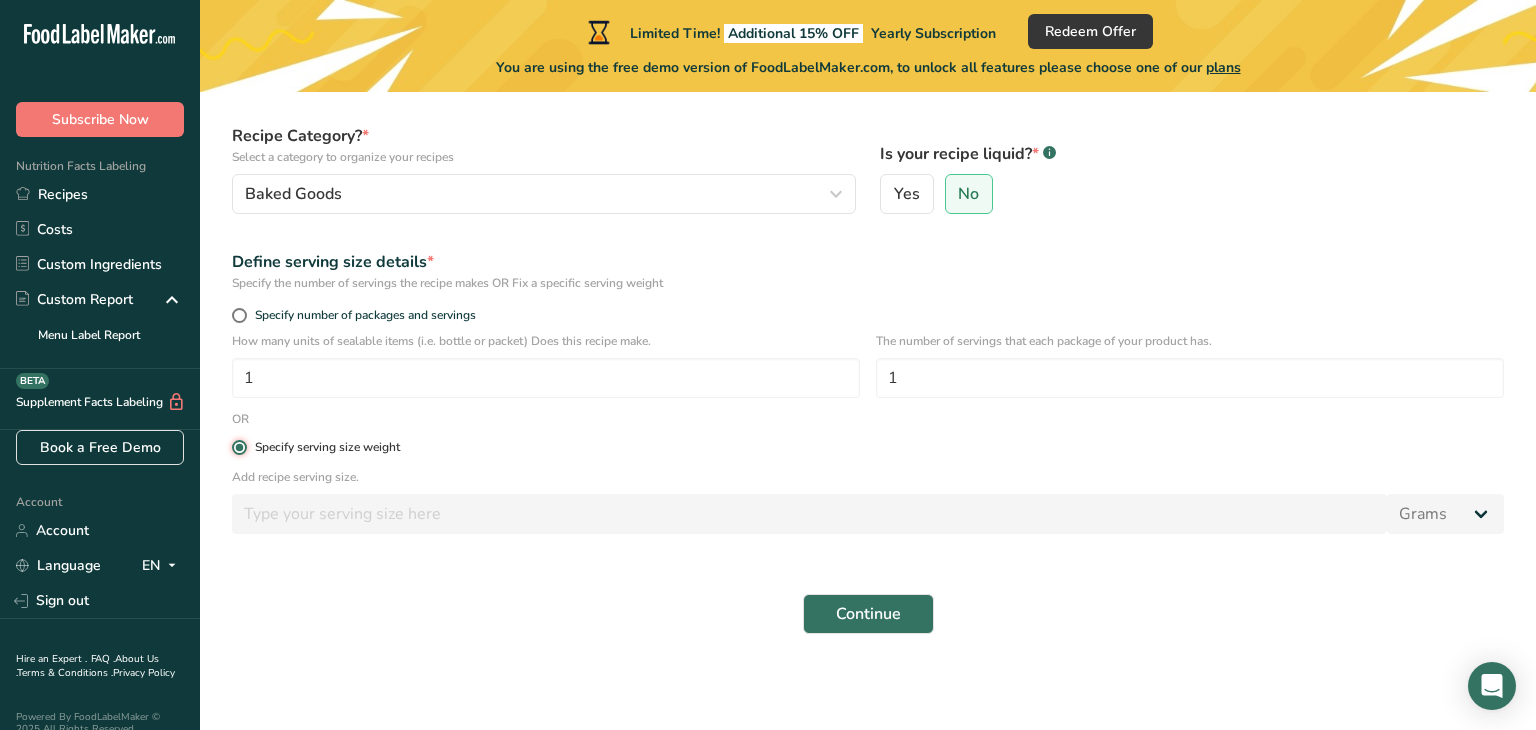 type 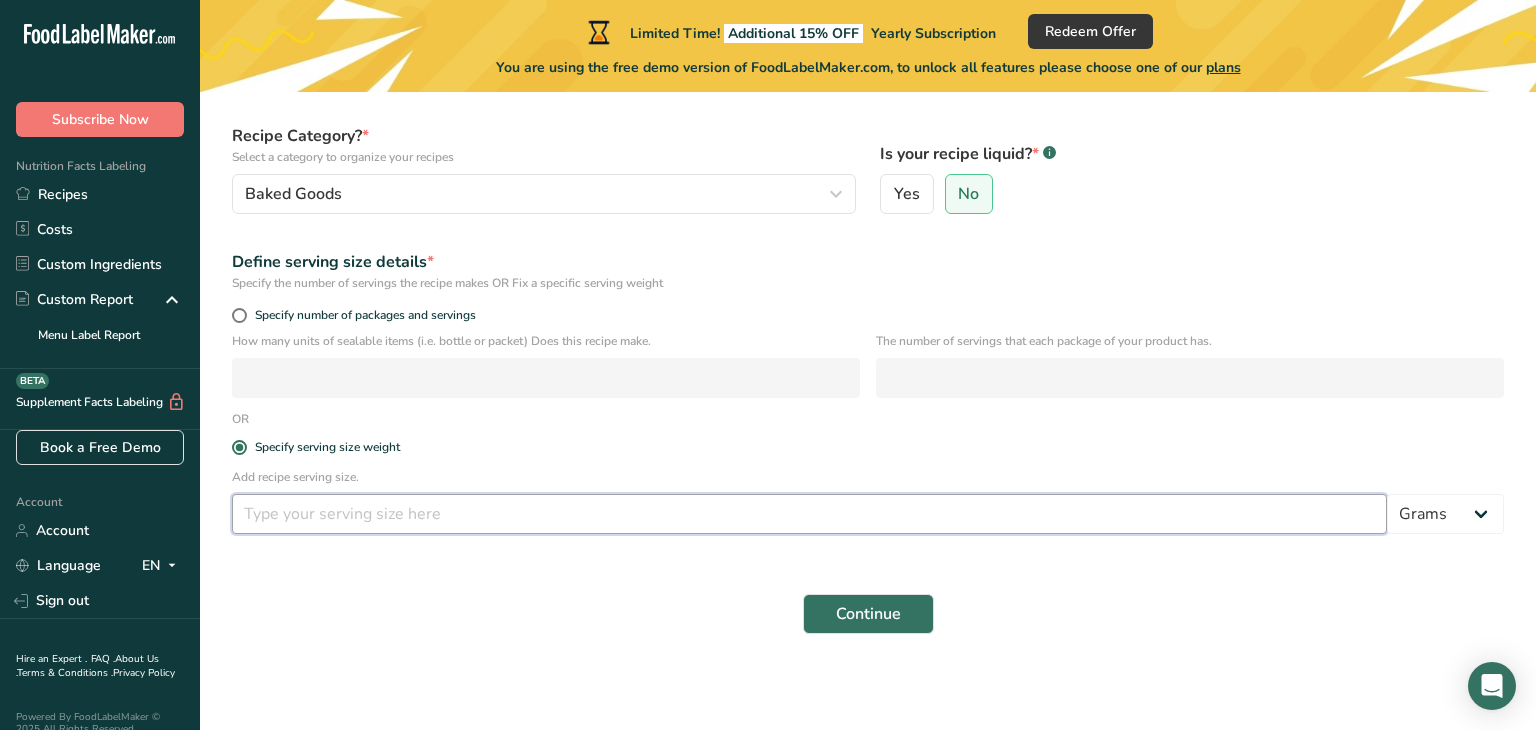 click at bounding box center [809, 514] 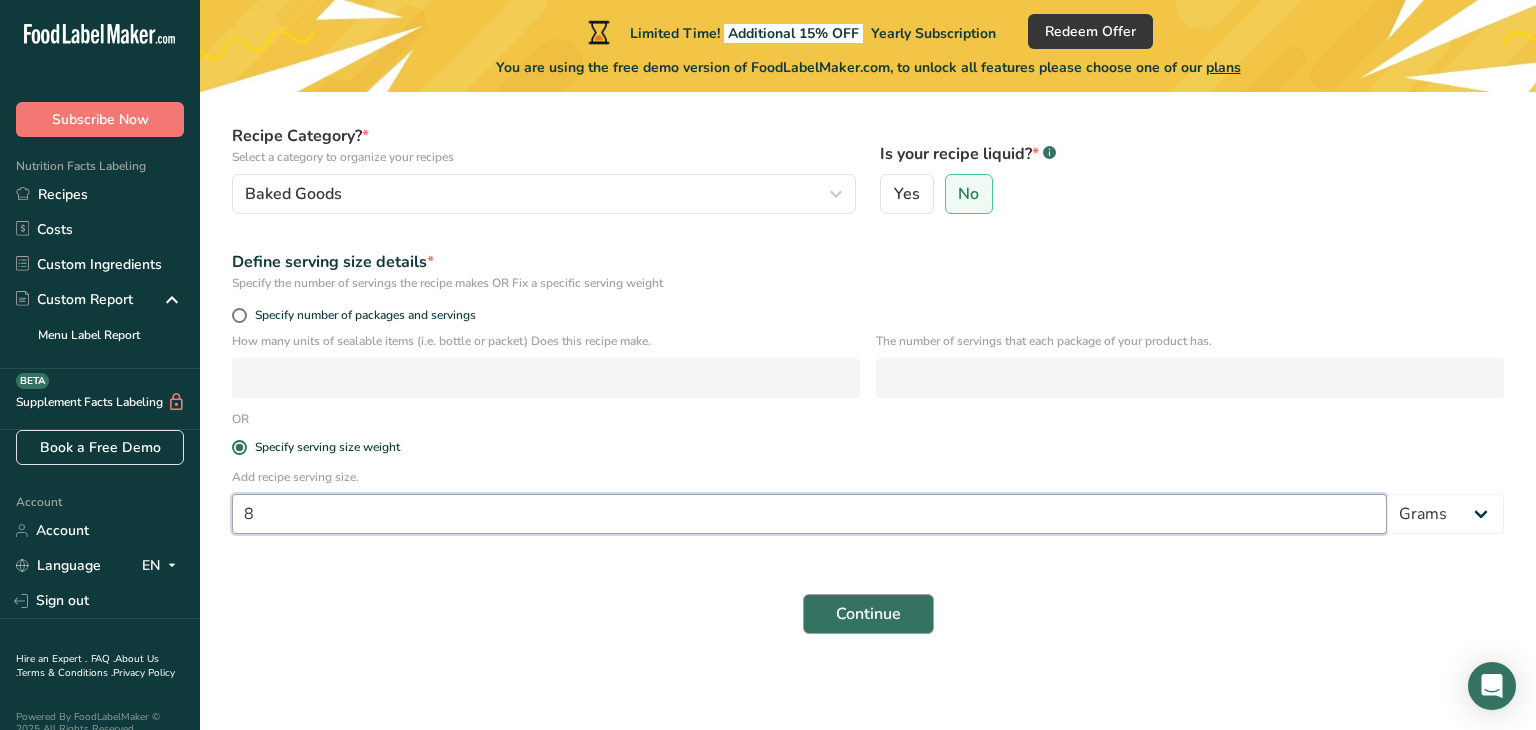 type on "8" 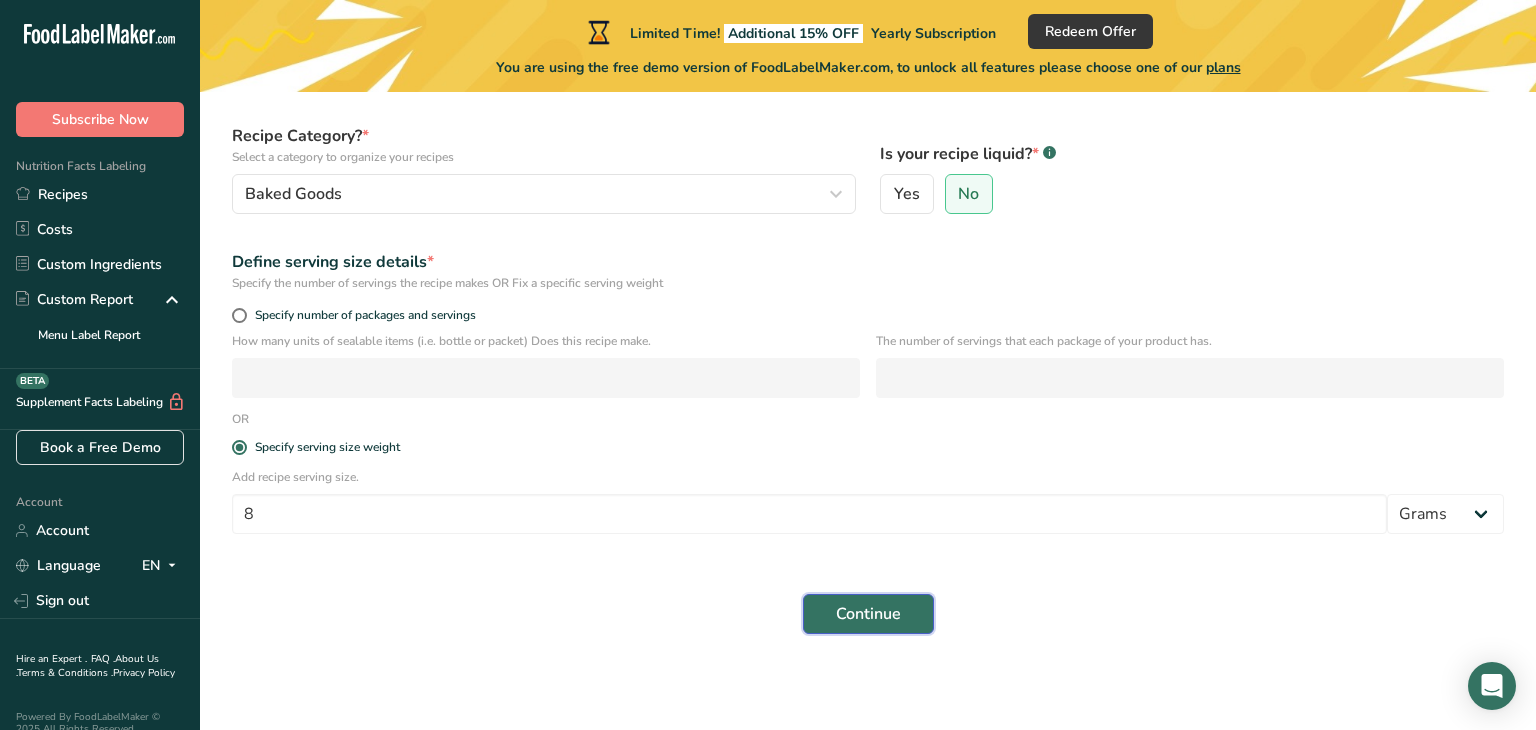 drag, startPoint x: 869, startPoint y: 613, endPoint x: 831, endPoint y: 636, distance: 44.418465 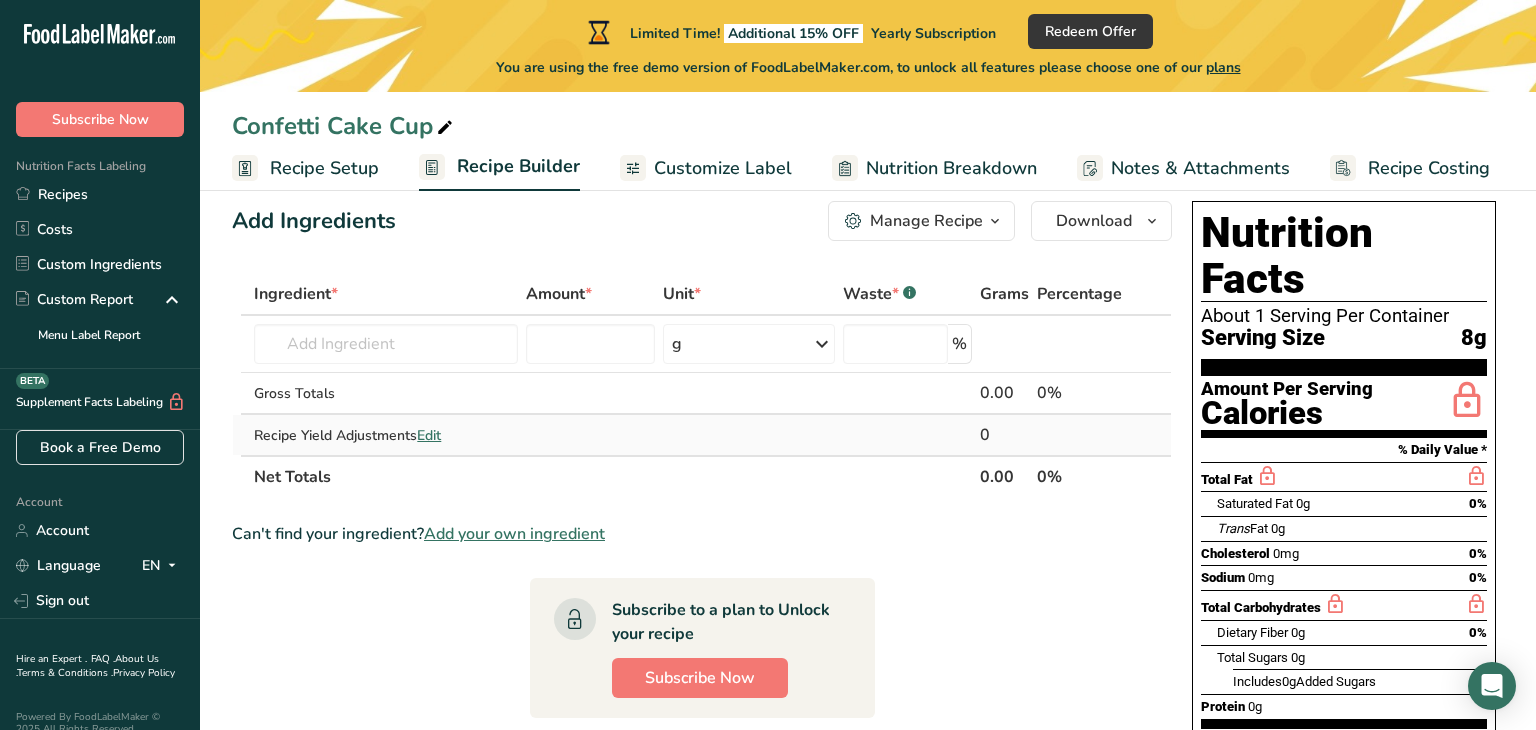 scroll, scrollTop: 44, scrollLeft: 0, axis: vertical 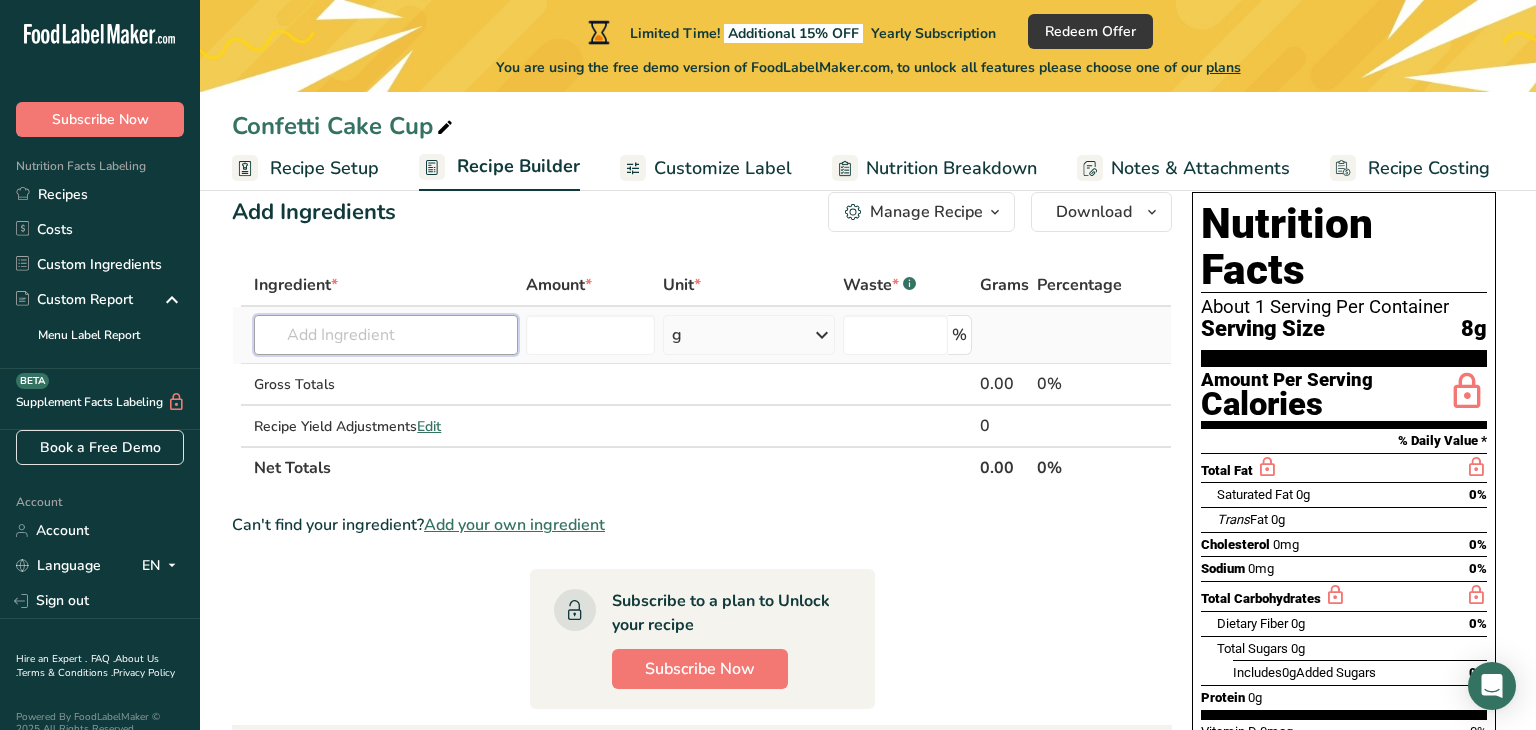 click at bounding box center (386, 335) 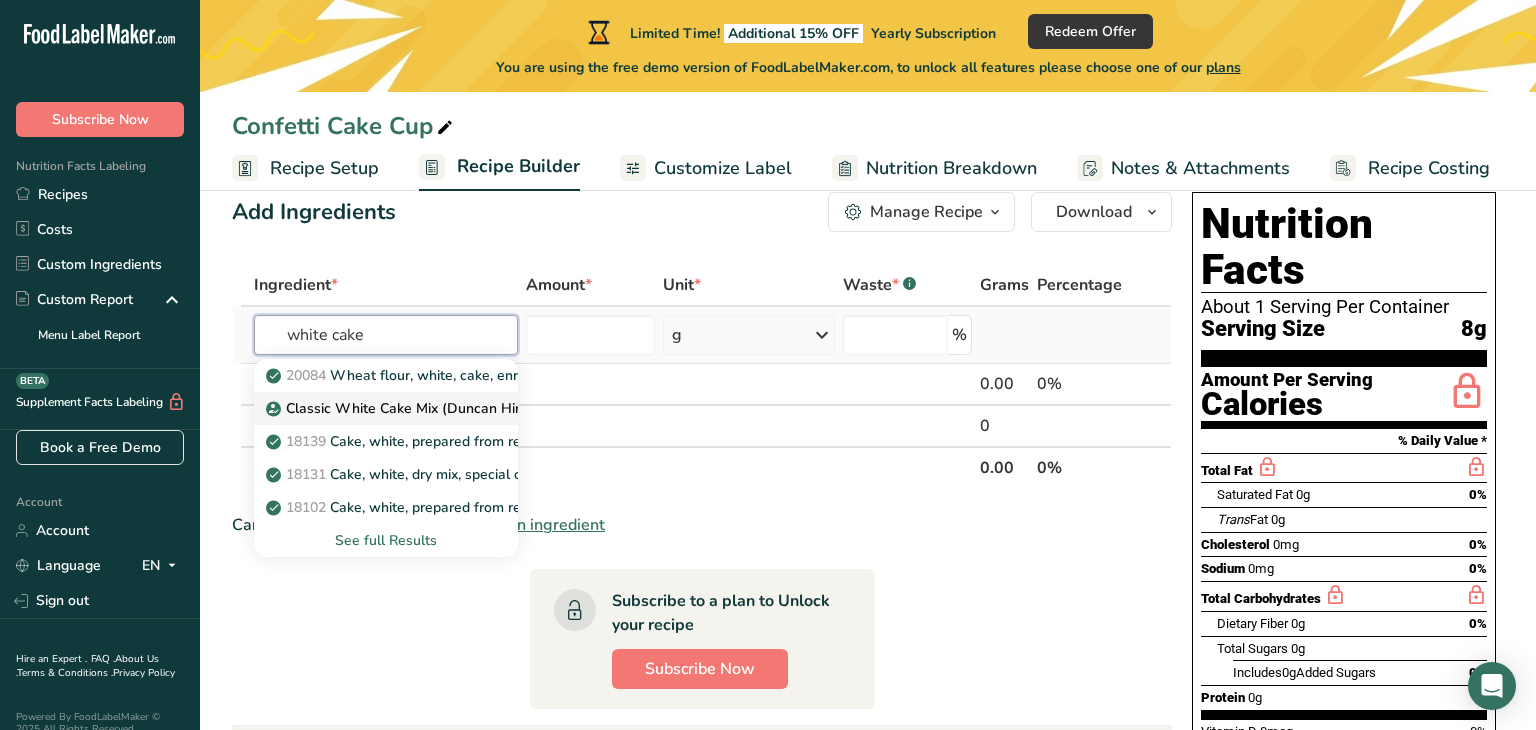 type on "white cake" 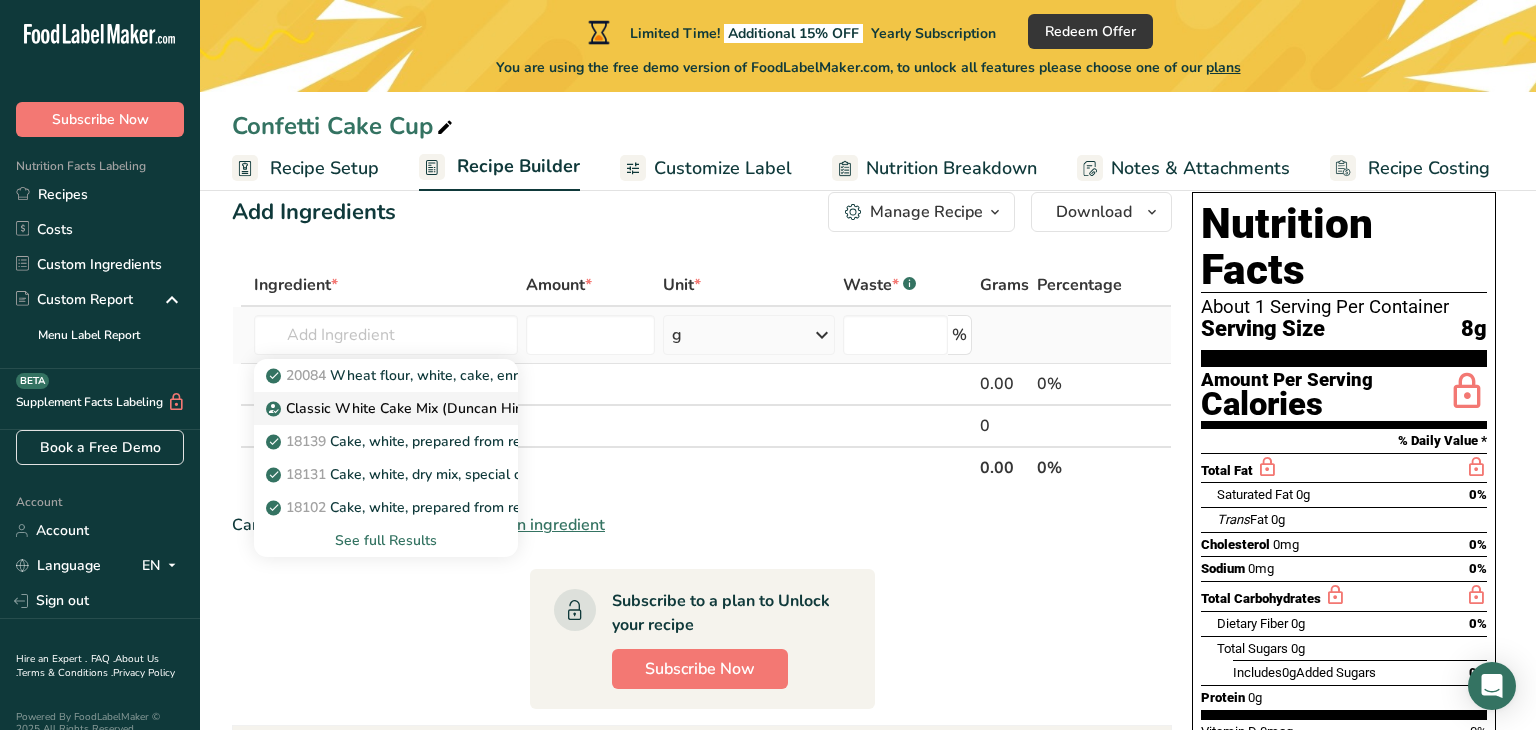 click on "Classic White Cake Mix (Duncan Hines)" at bounding box center (406, 408) 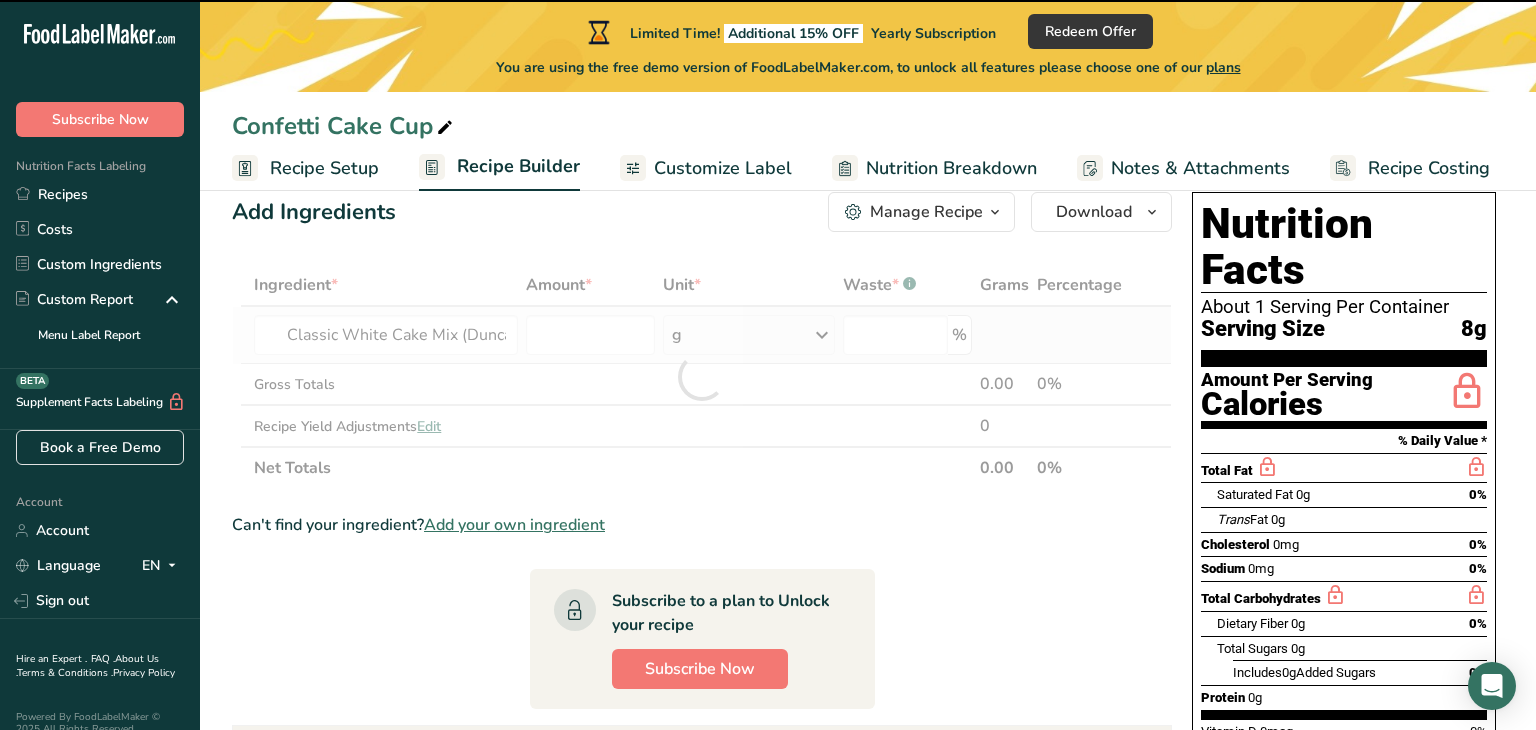 type on "0" 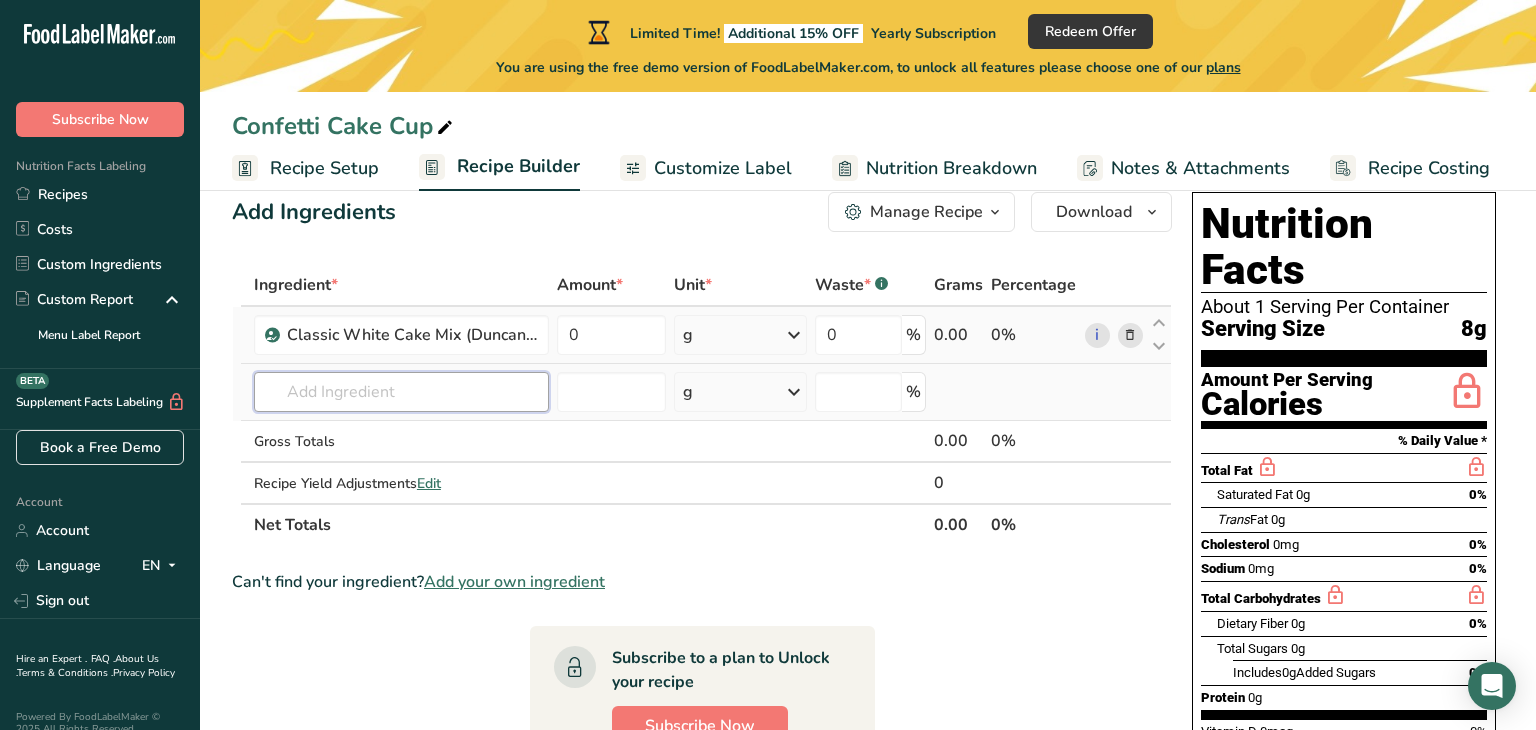click at bounding box center (401, 392) 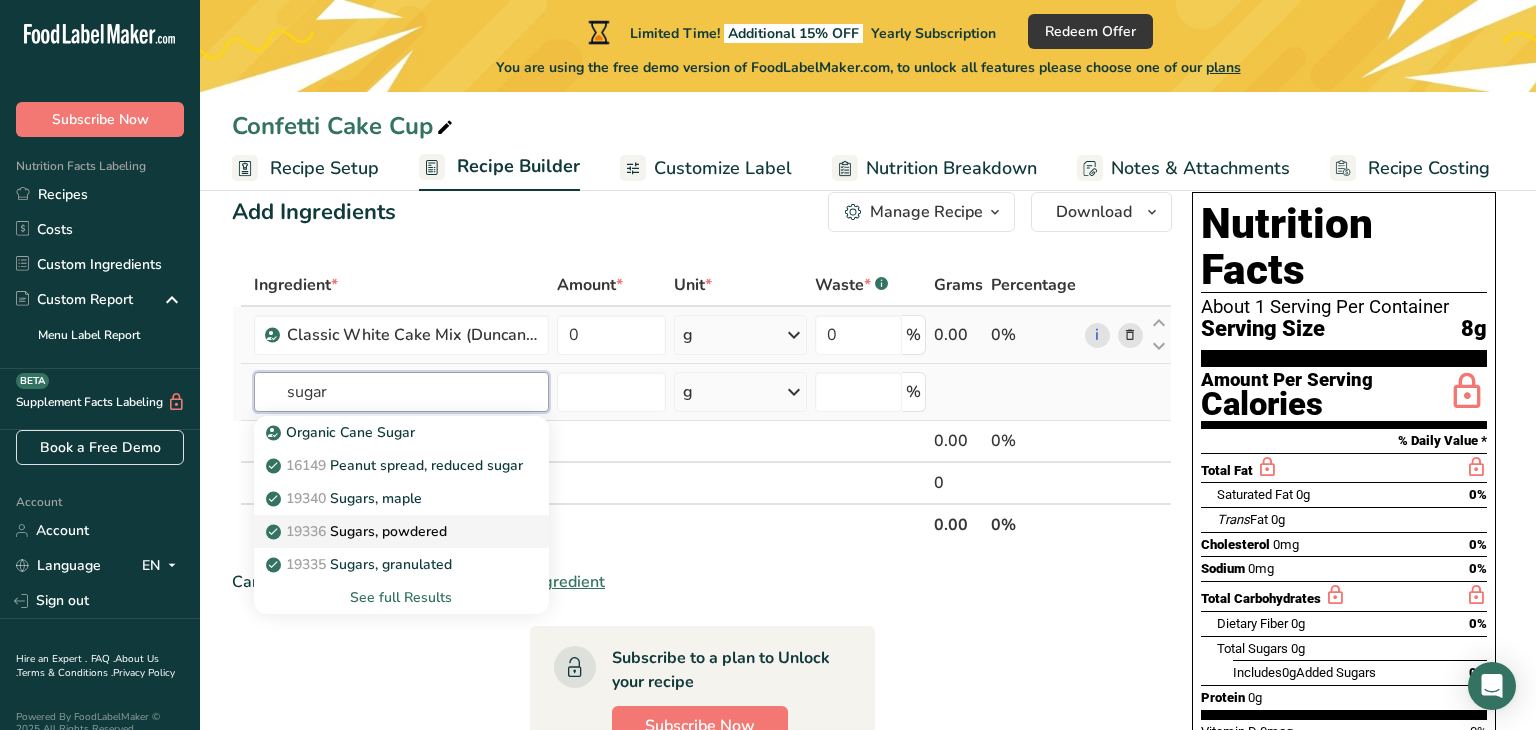 type on "sugar" 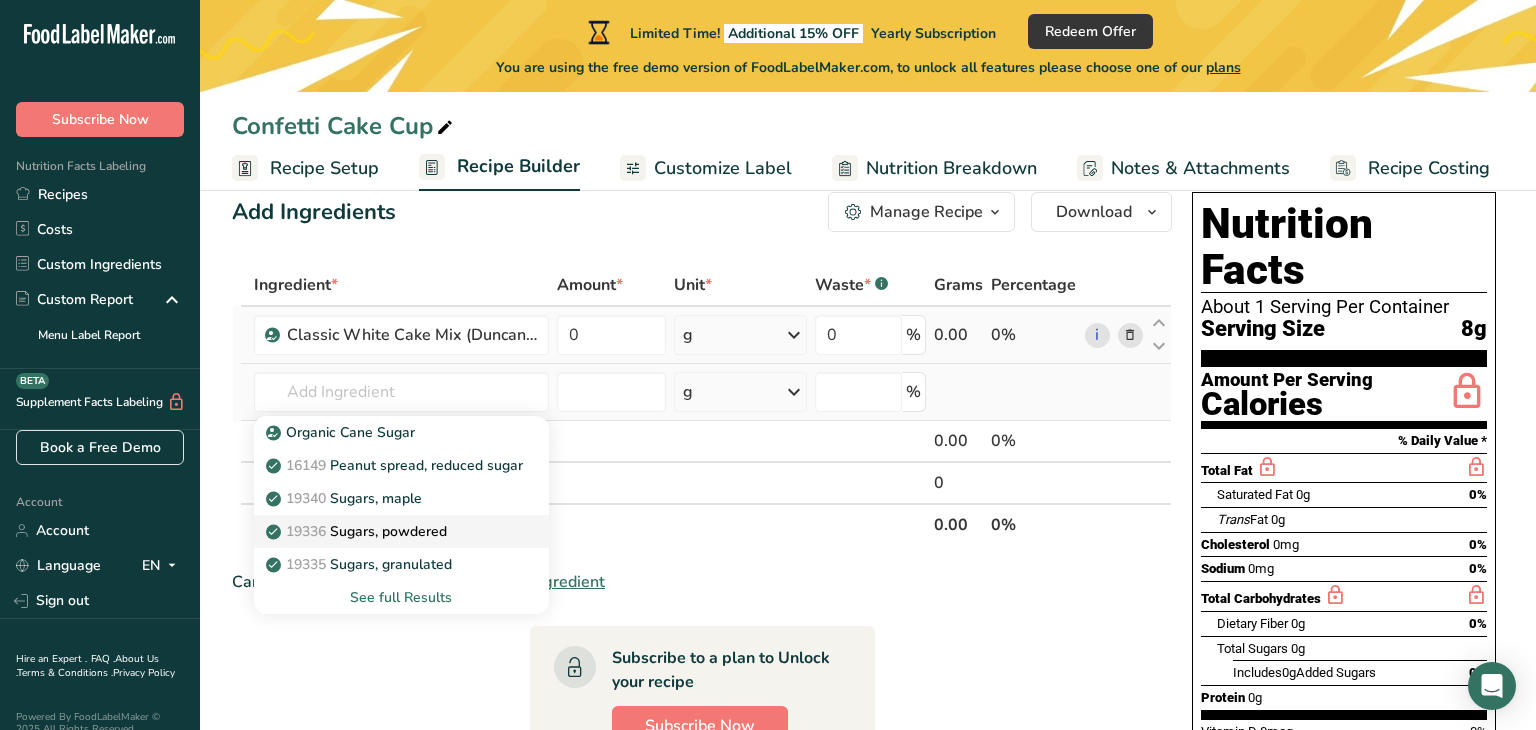 click on "19336
Sugars, powdered" at bounding box center (358, 531) 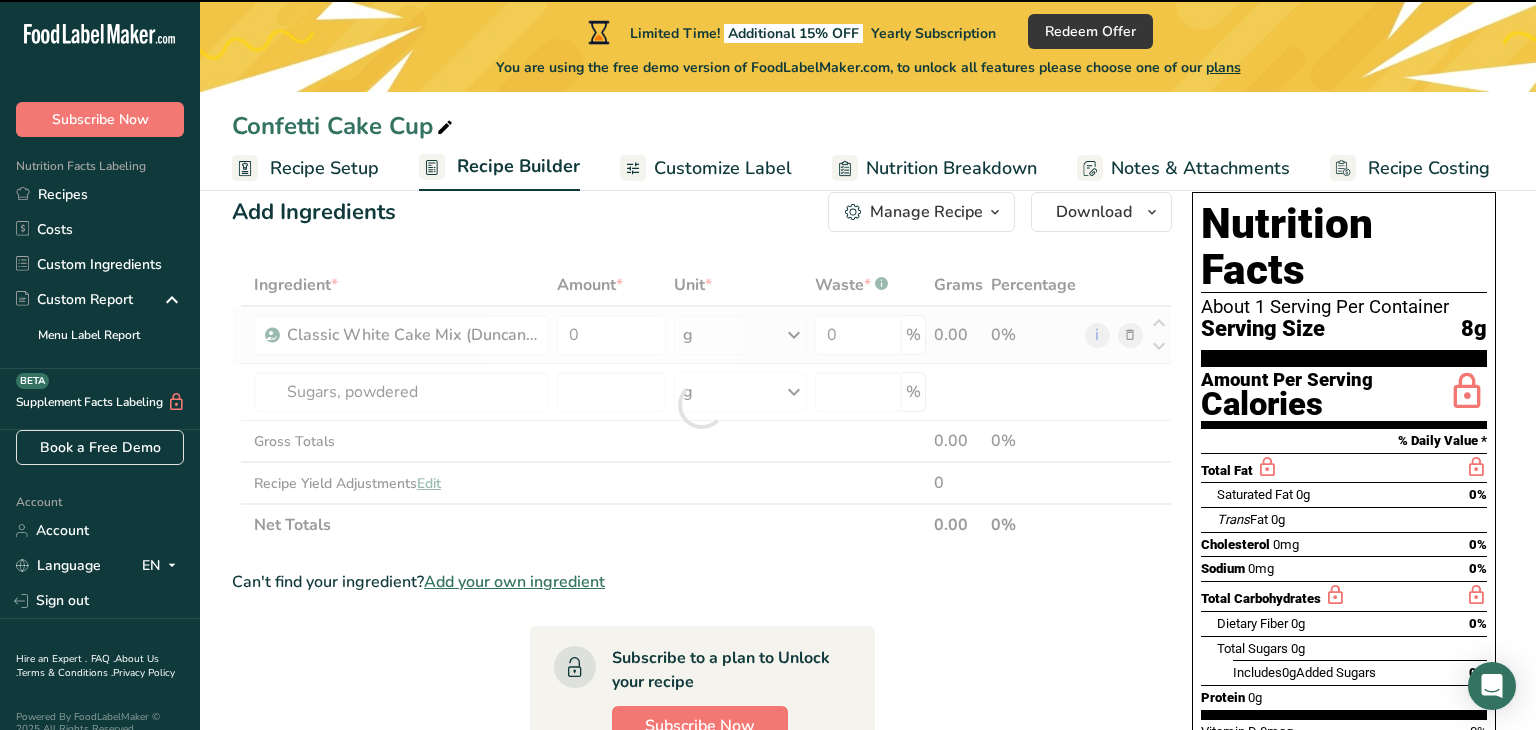 type on "0" 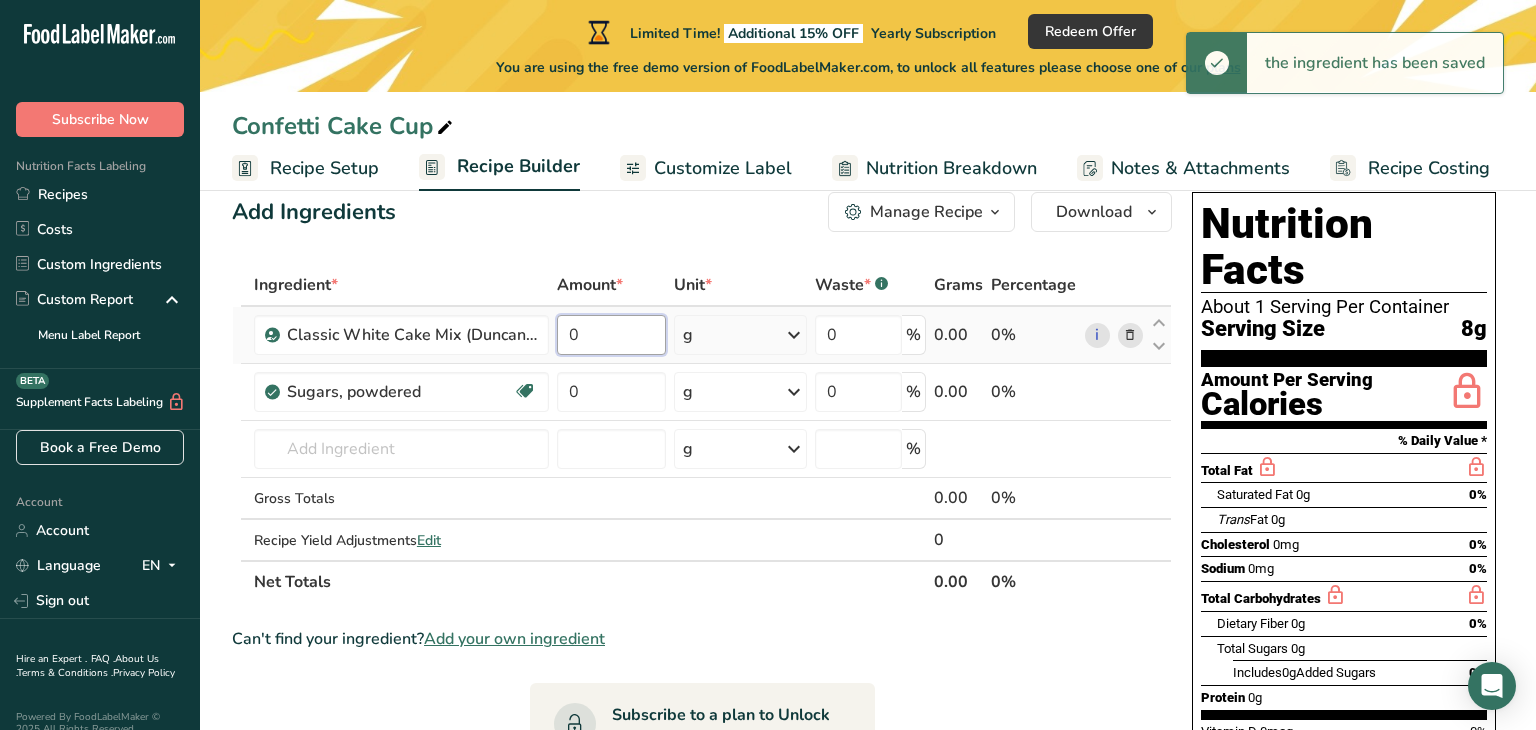 drag, startPoint x: 579, startPoint y: 326, endPoint x: 553, endPoint y: 324, distance: 26.076809 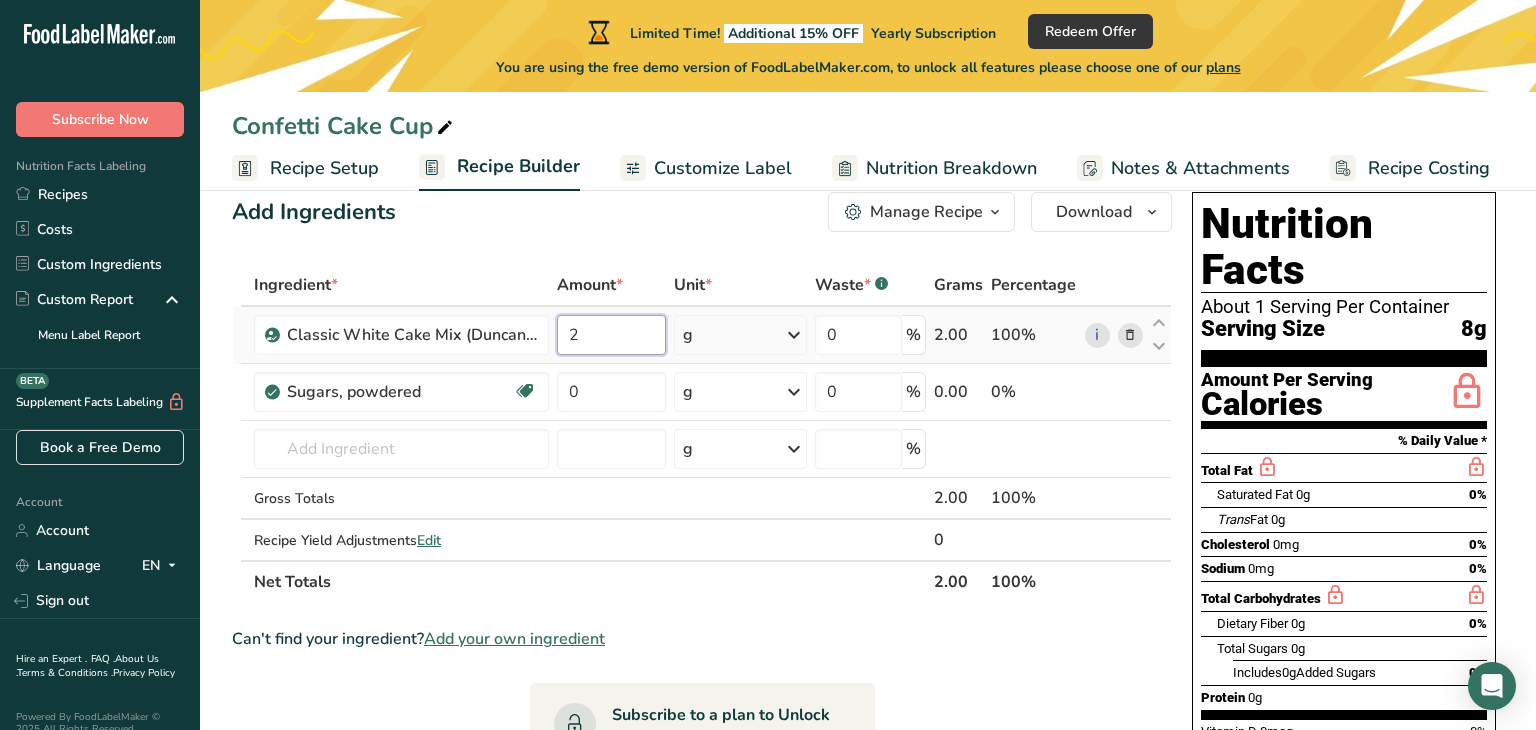 type on "2" 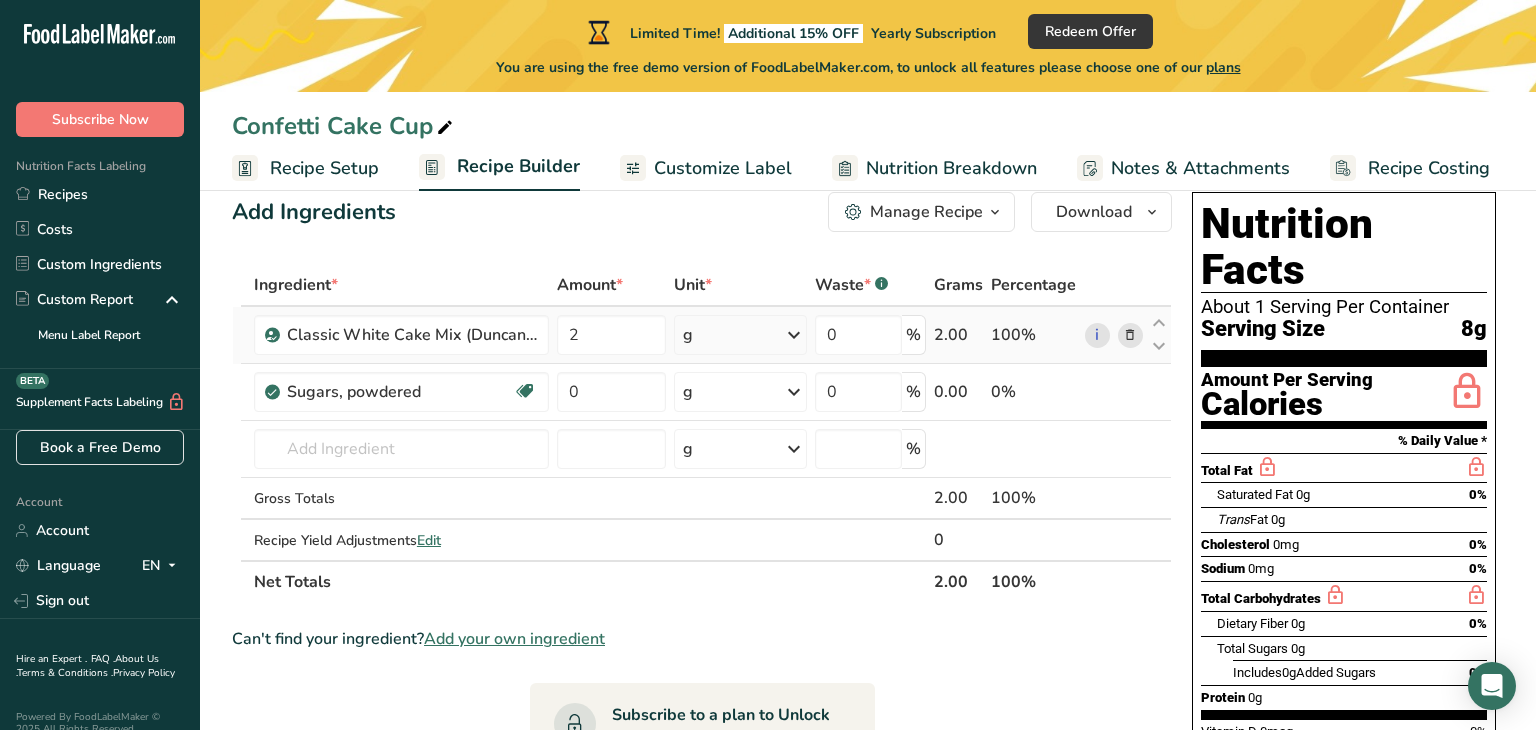 click on "Ingredient *
Amount *
Unit *
Waste *   .a-a{fill:#347362;}.b-a{fill:#fff;}          Grams
Percentage
Classic White Cake Mix (Duncan Hines)
2
g
Weight Units
g
kg
mg
See more
Volume Units
l
Volume units require a density conversion. If you know your ingredient's density enter it below. Otherwise, click on "RIA" our AI Regulatory bot - she will be able to help you
lb/ft3
g/cm3
Confirm
mL
Volume units require a density conversion. If you know your ingredient's density enter it below. Otherwise, click on "RIA" our AI Regulatory bot - she will be able to help you
fl oz" at bounding box center [702, 433] 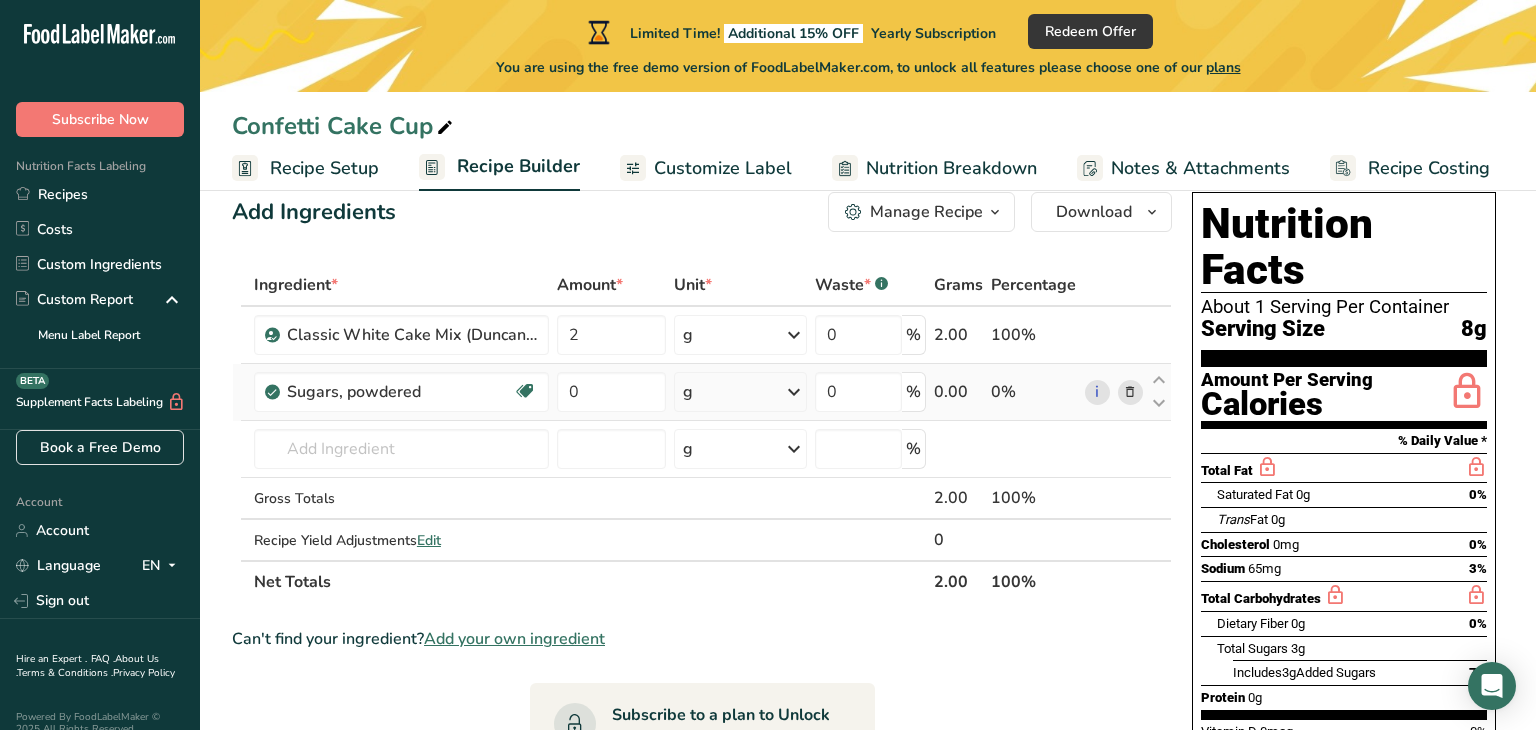 click at bounding box center [794, 392] 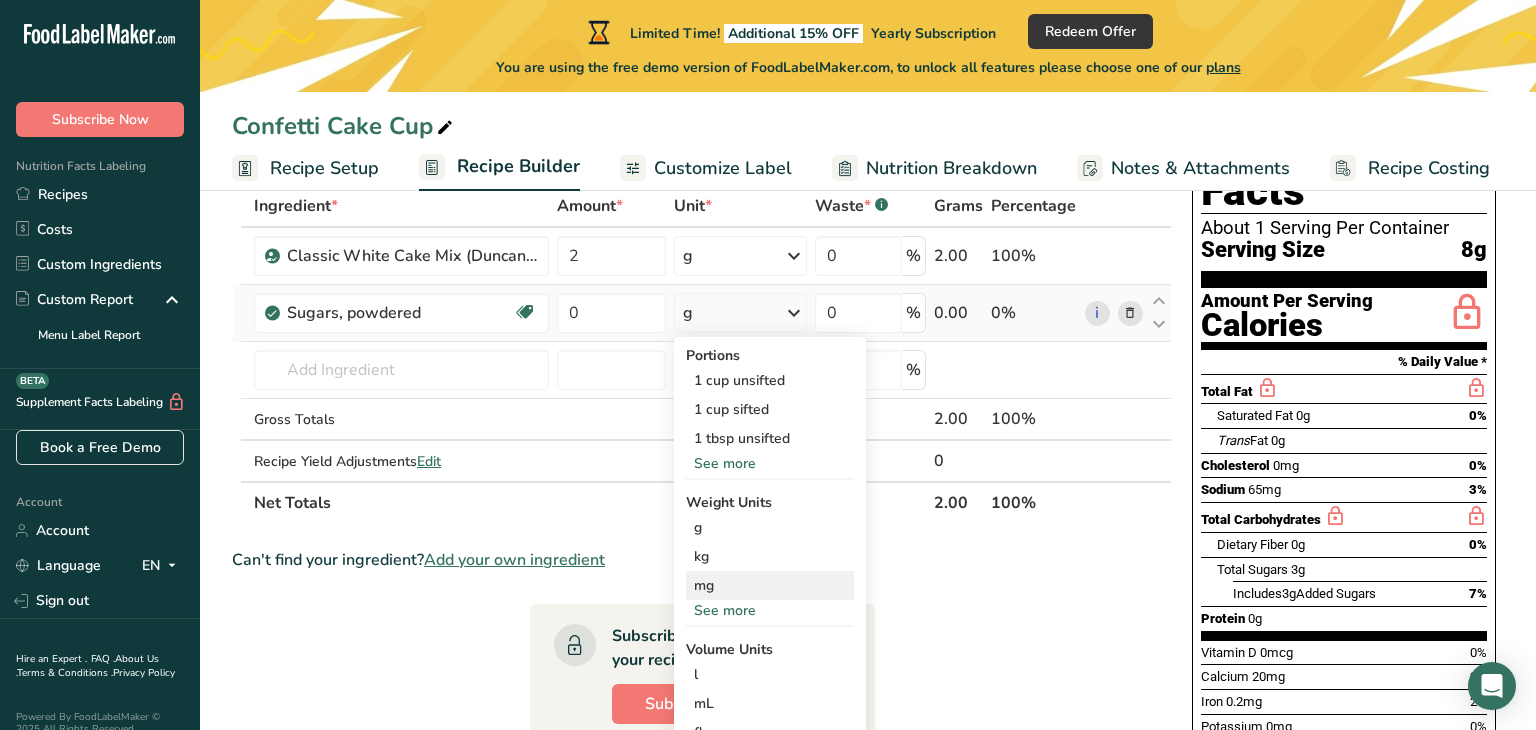 scroll, scrollTop: 140, scrollLeft: 0, axis: vertical 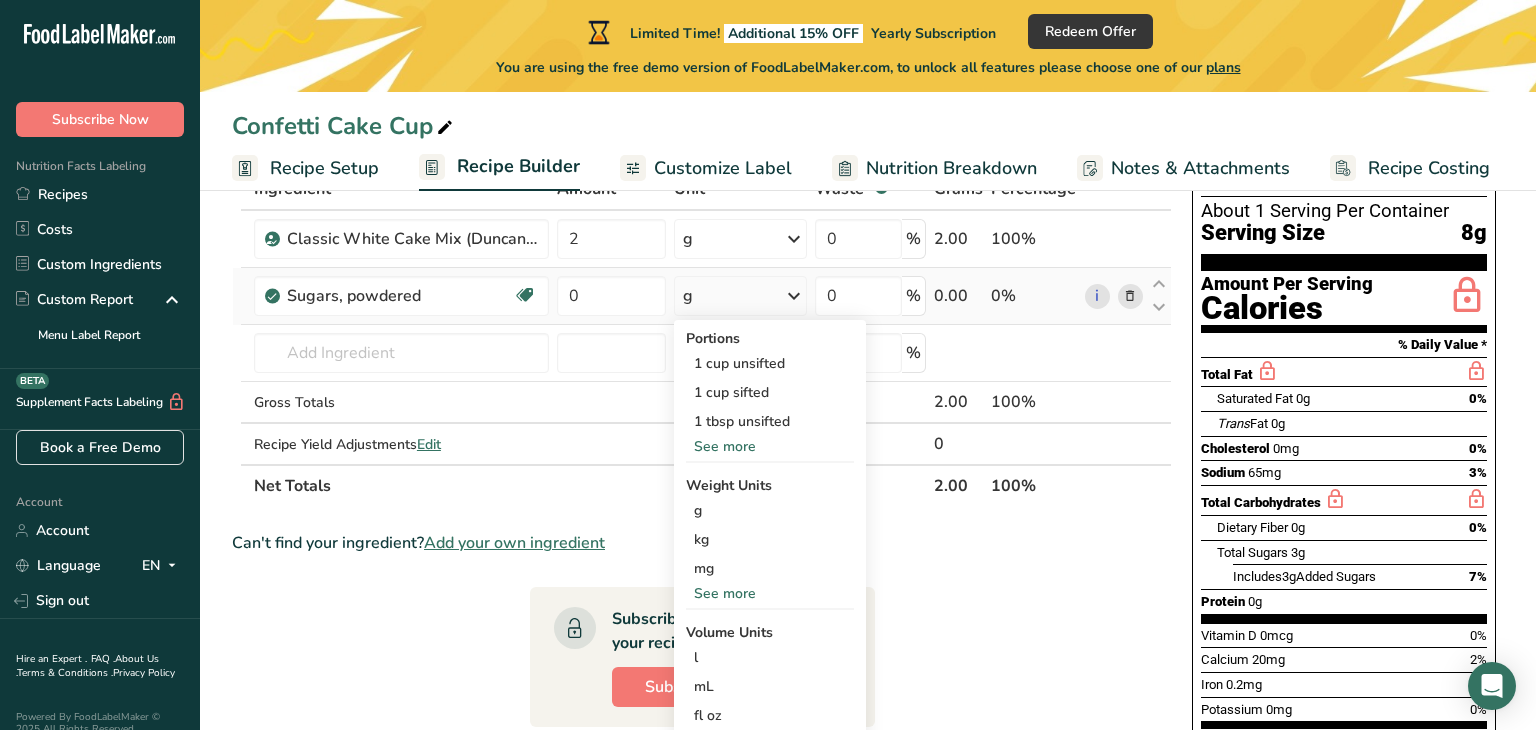 click on "See more" at bounding box center [770, 593] 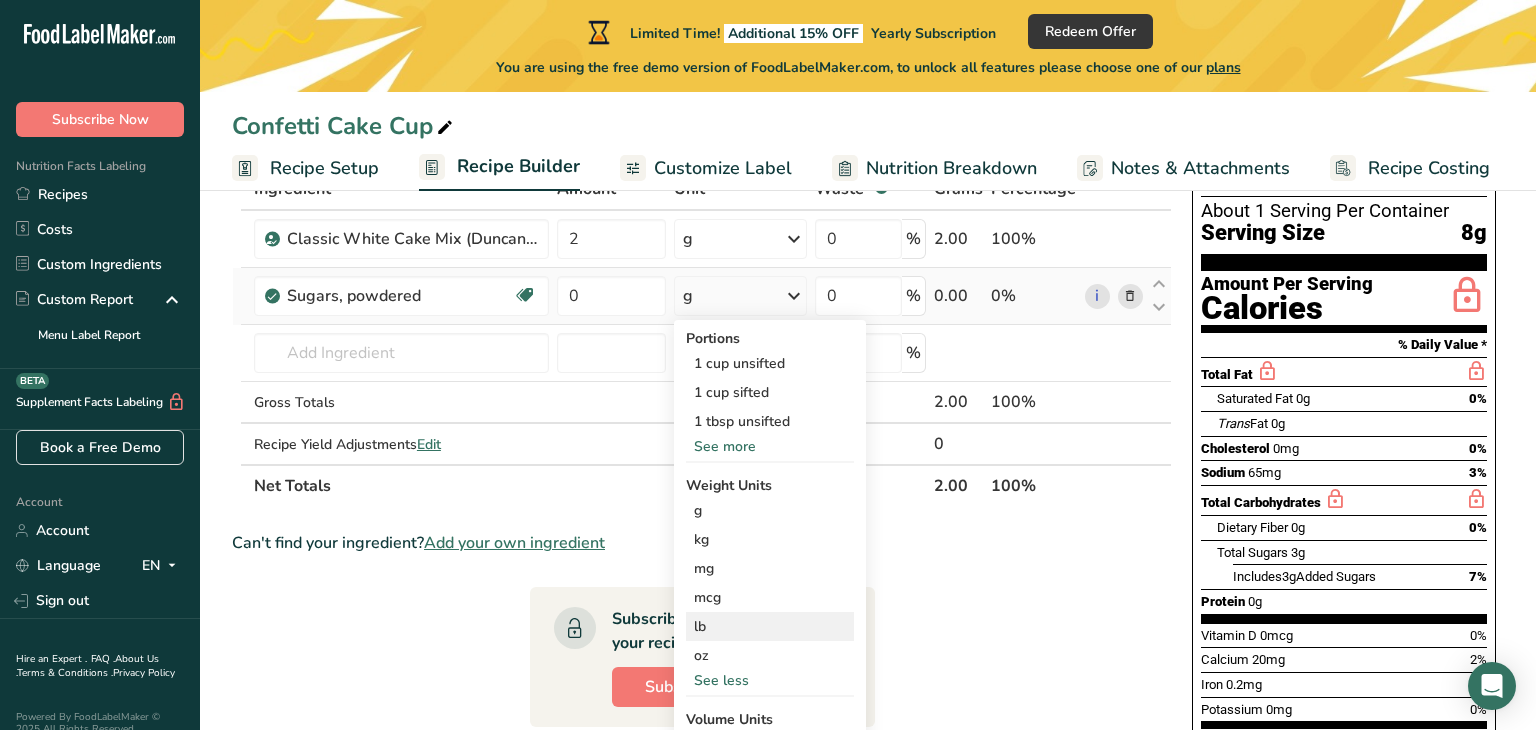 click on "lb" at bounding box center (770, 626) 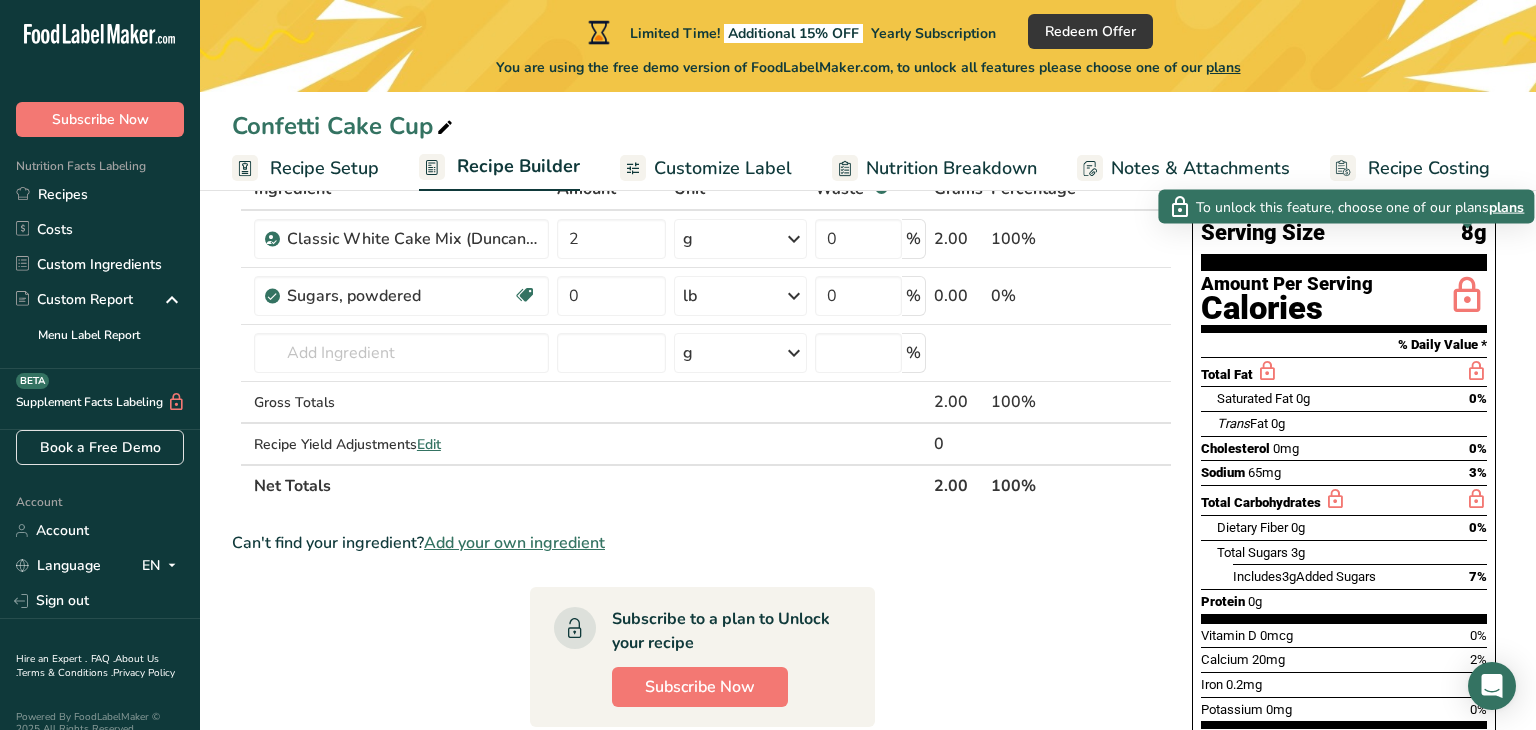 click at bounding box center (1467, 296) 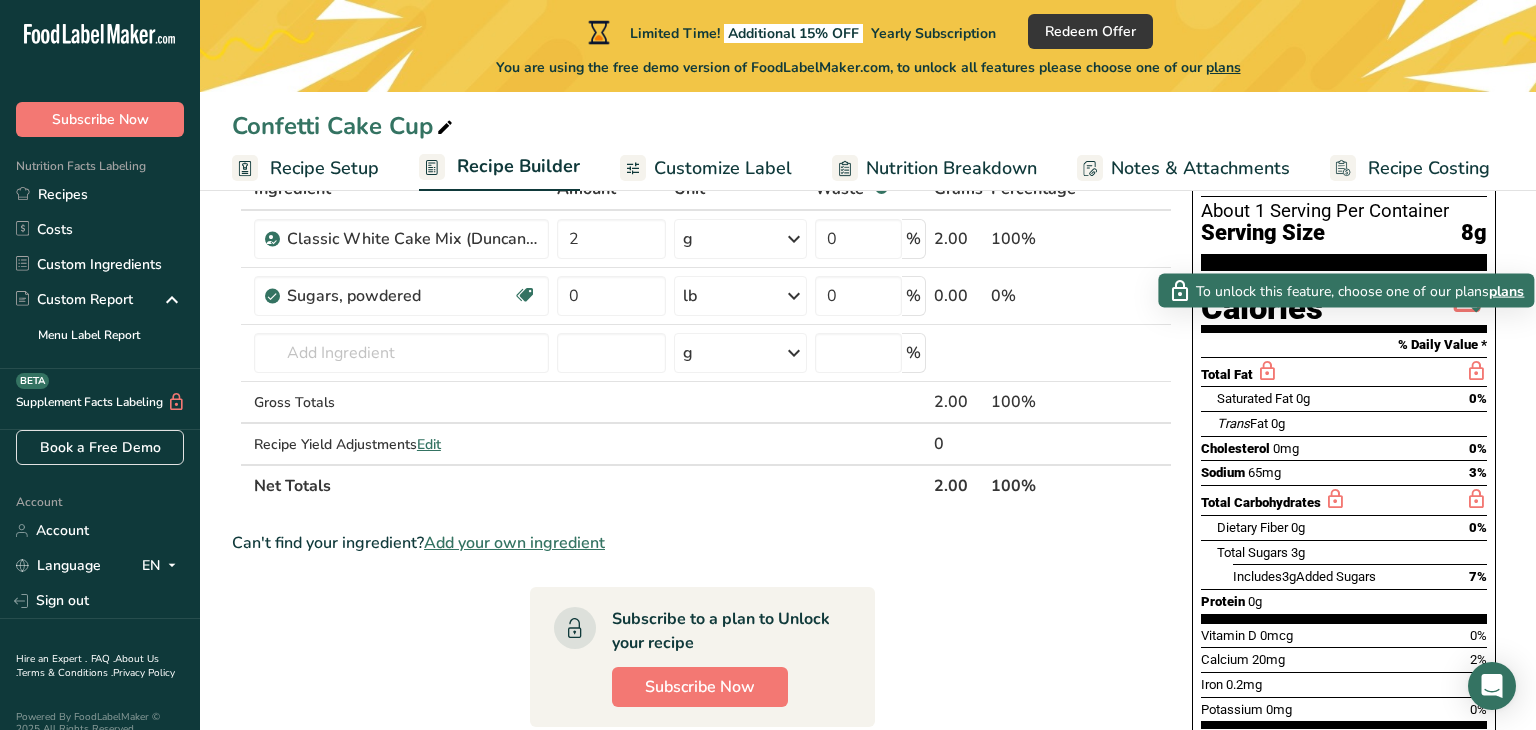 click at bounding box center (1476, 371) 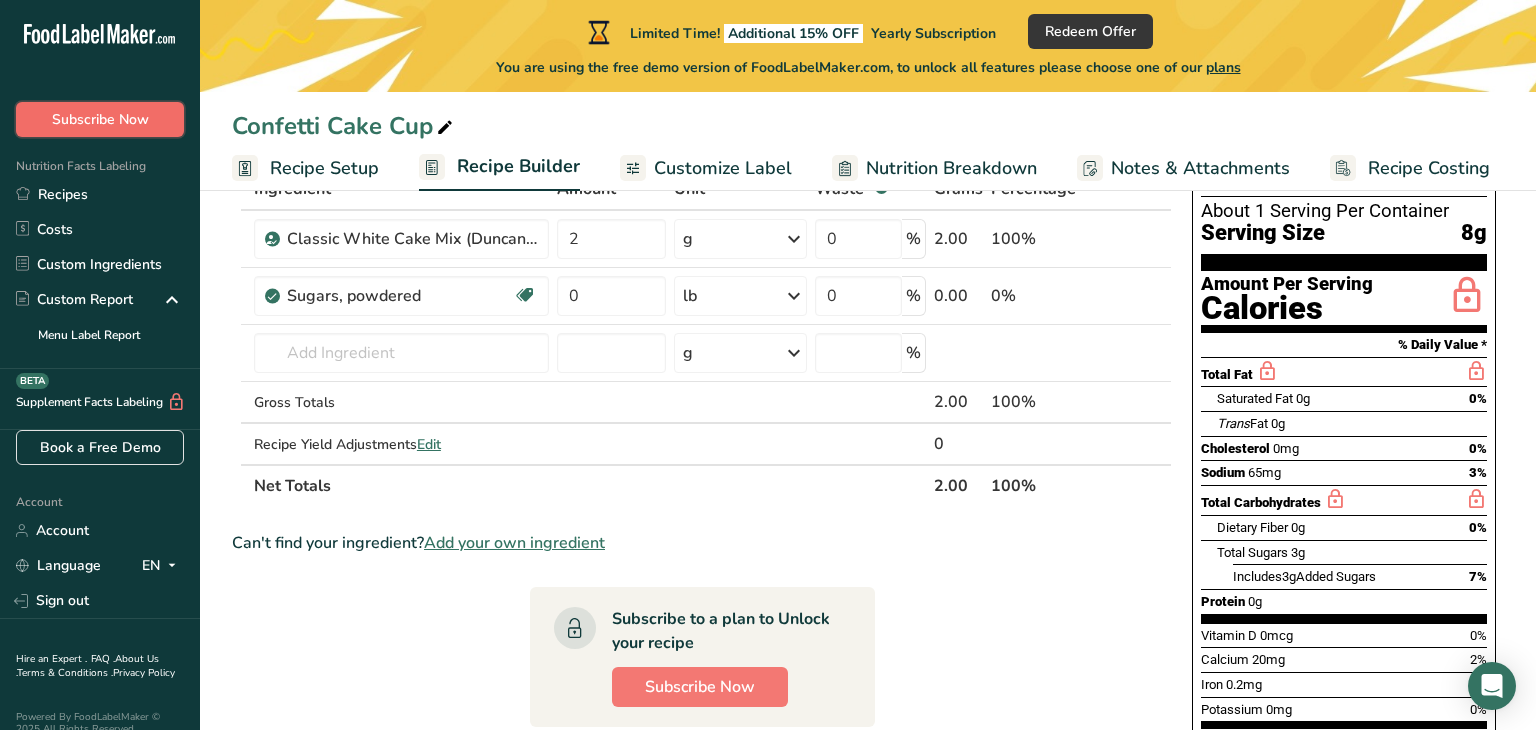 click on "Subscribe Now" at bounding box center (100, 119) 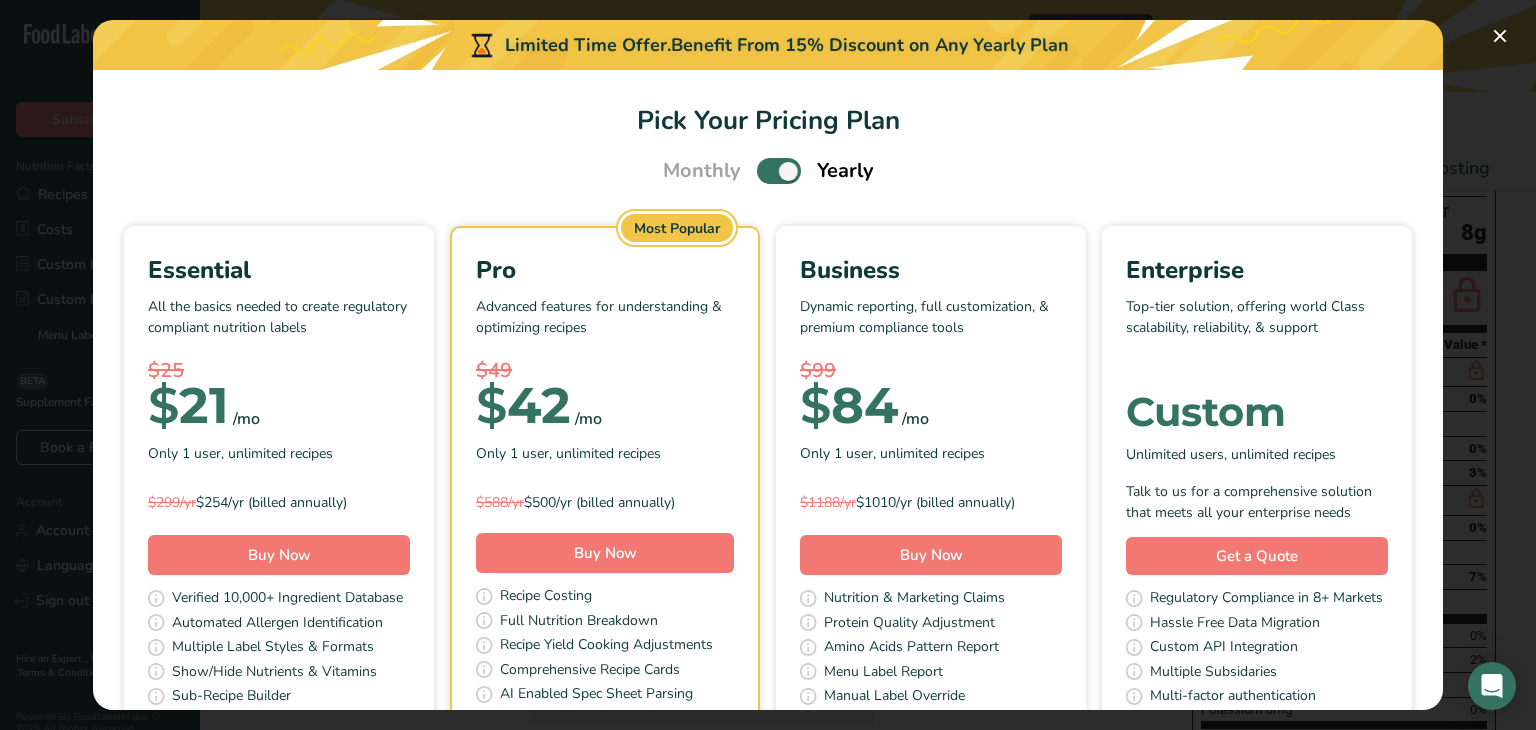scroll, scrollTop: 0, scrollLeft: 0, axis: both 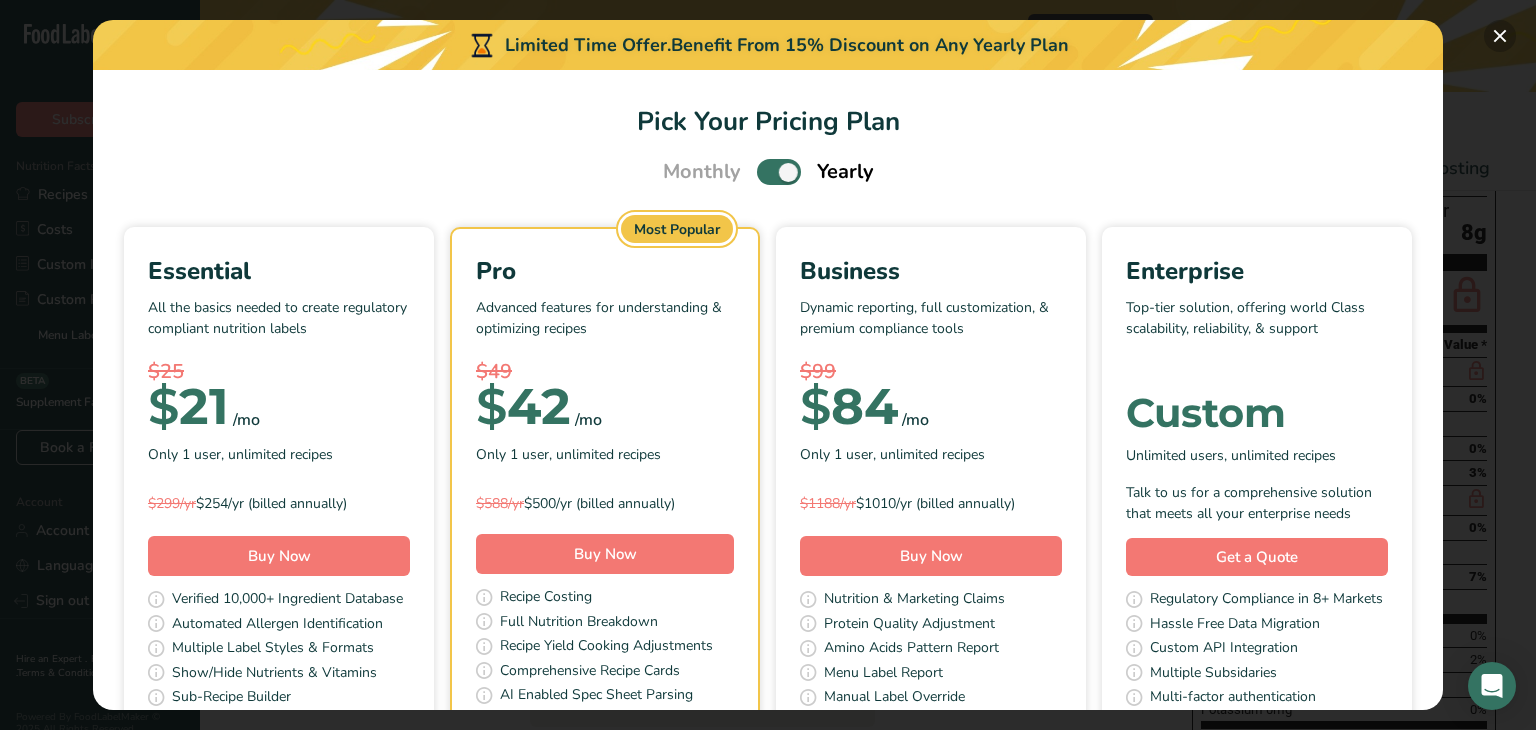 click at bounding box center (1500, 36) 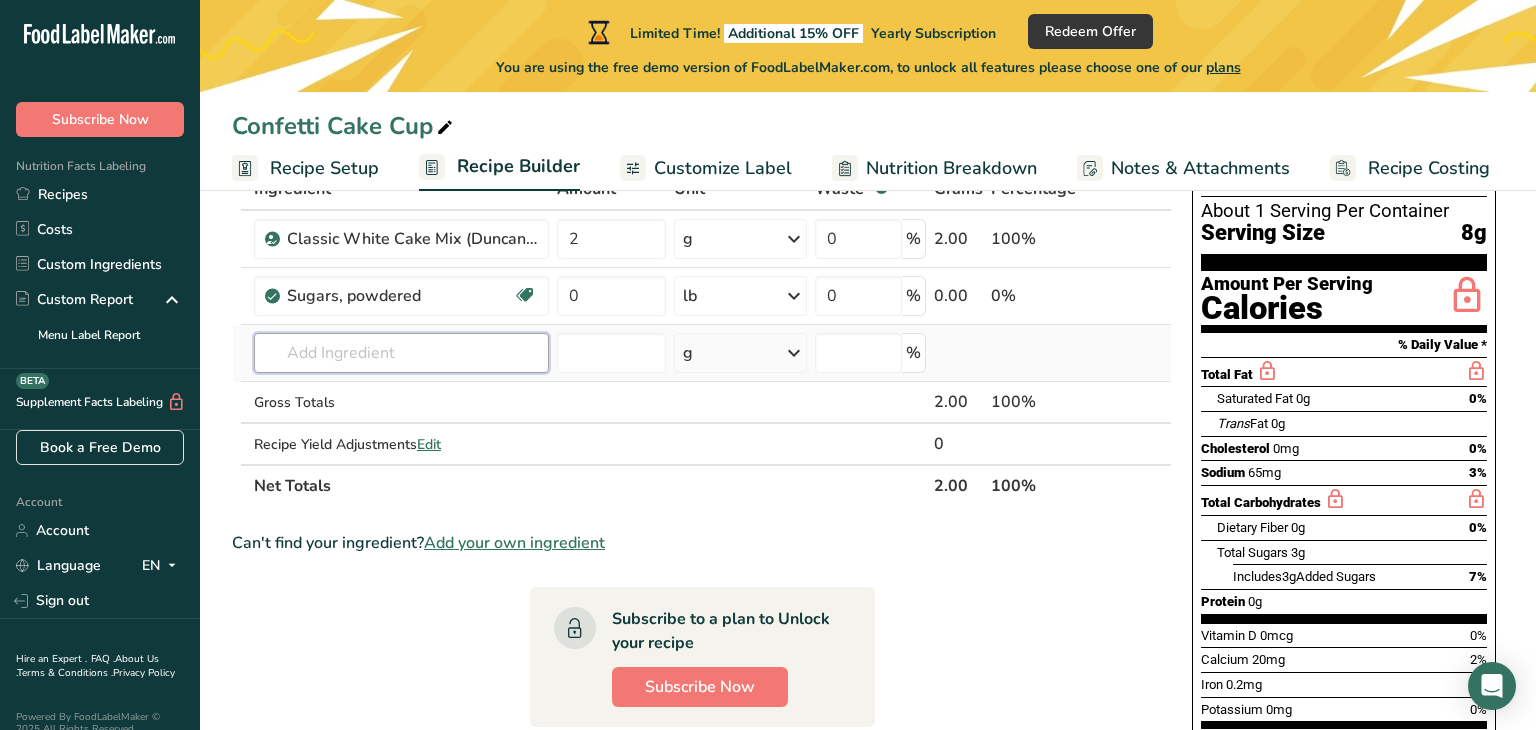 click at bounding box center (401, 353) 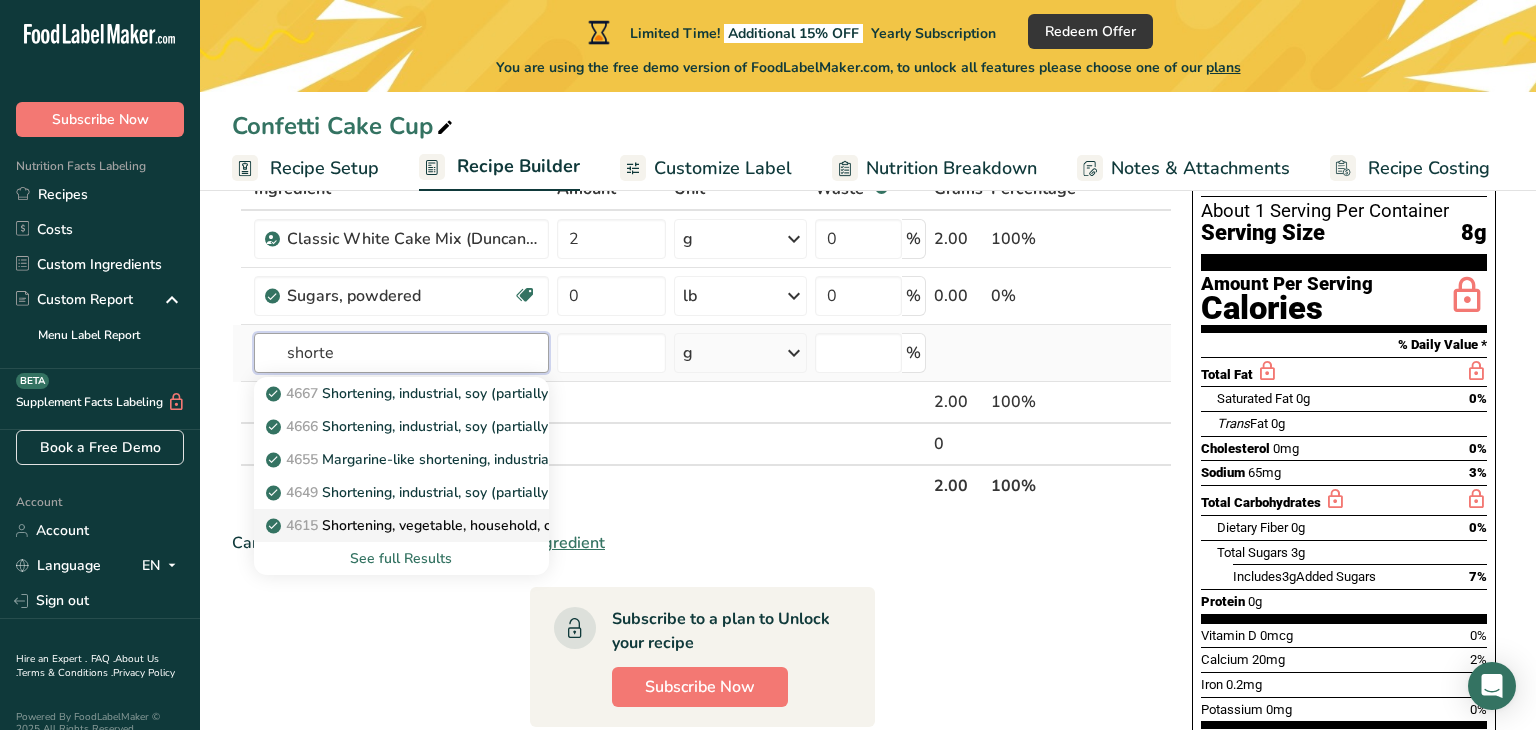 type on "shorte" 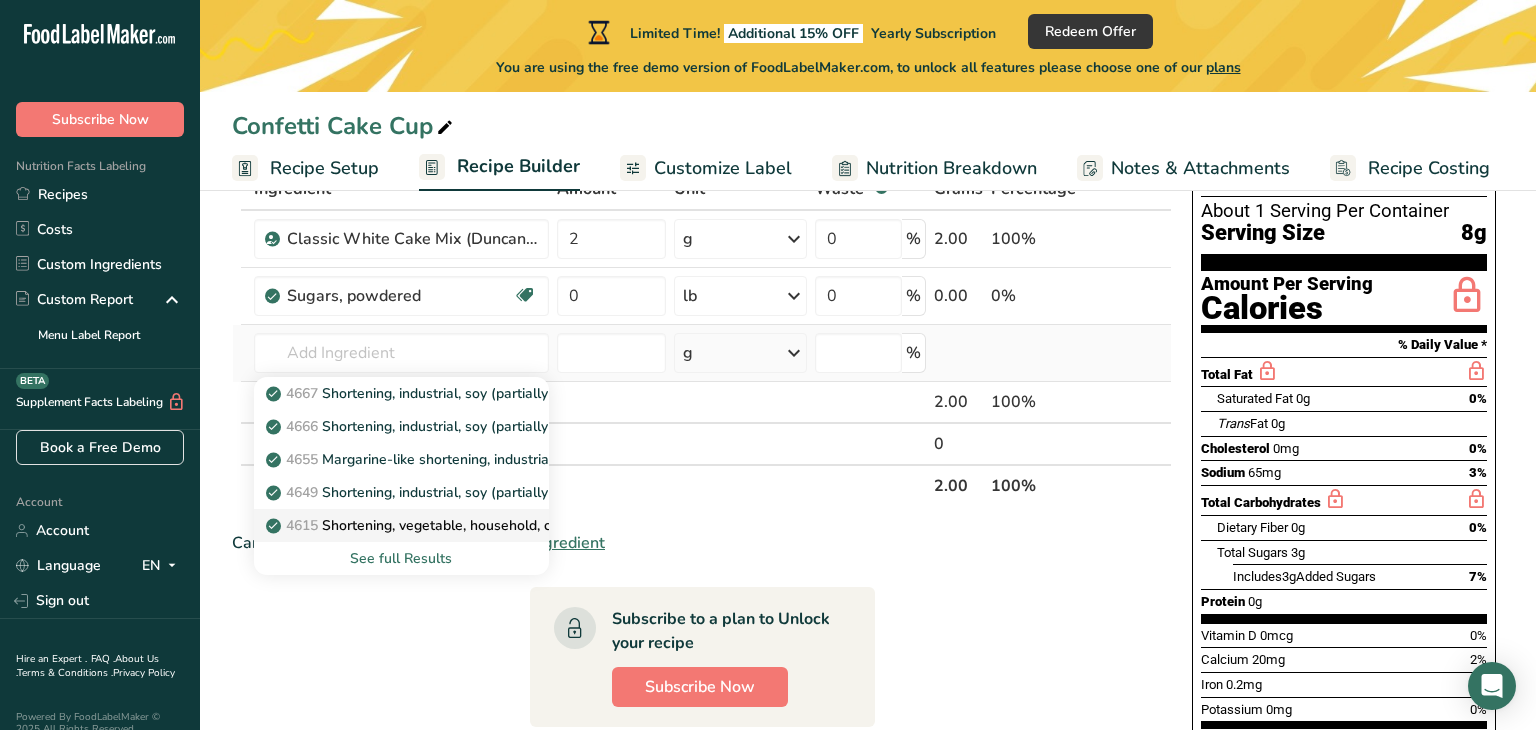 click on "4615
Shortening, vegetable, household, composite" at bounding box center [440, 525] 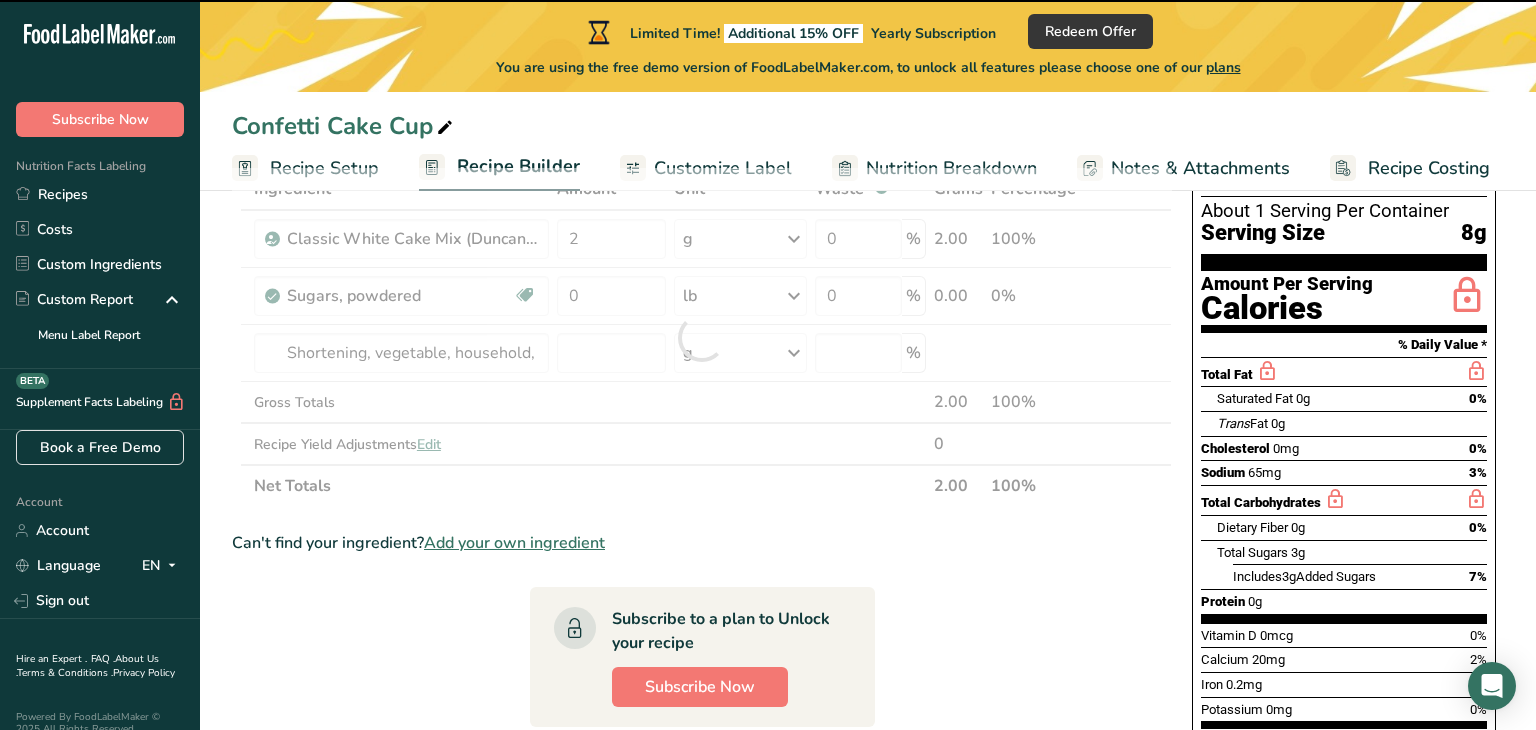 type on "0" 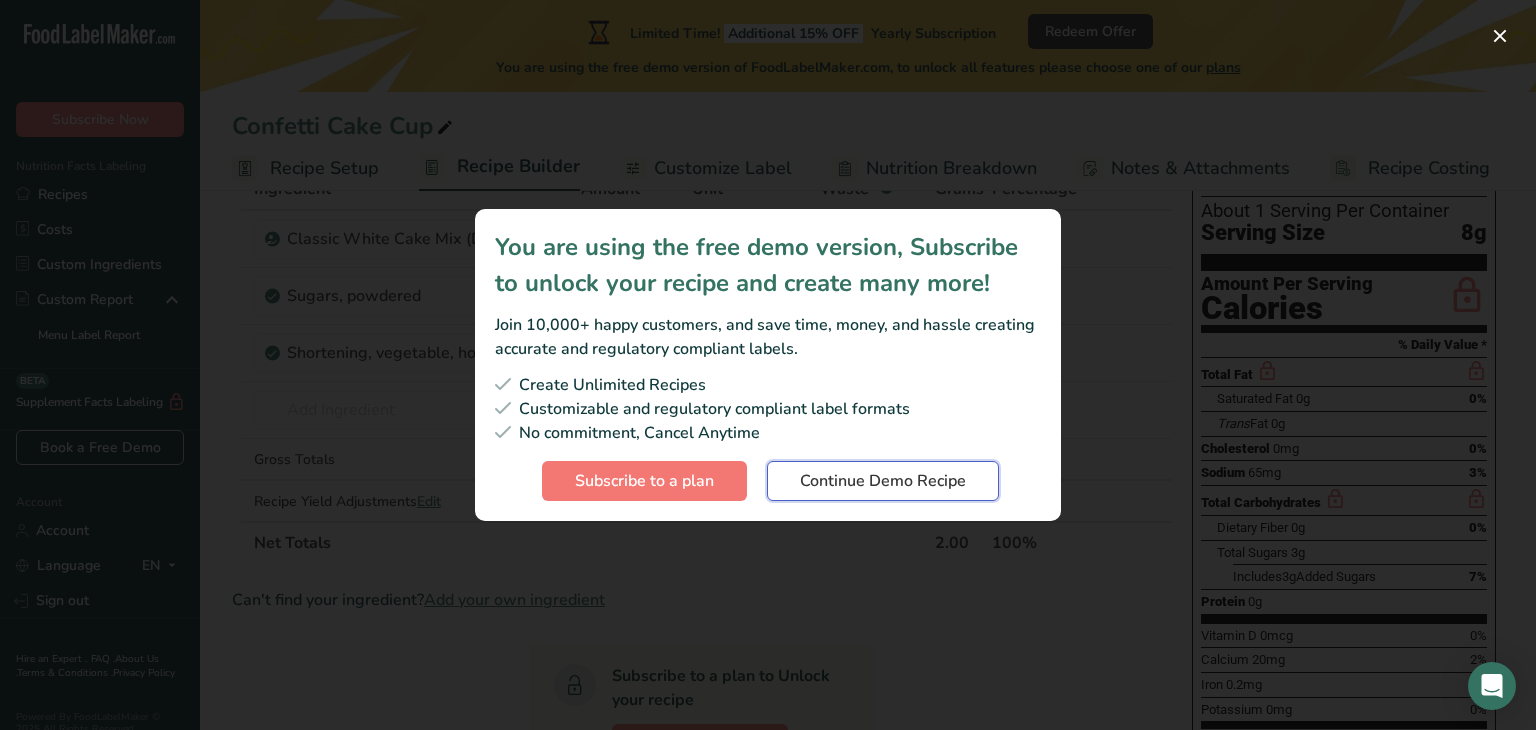 click on "Continue Demo Recipe" at bounding box center [883, 481] 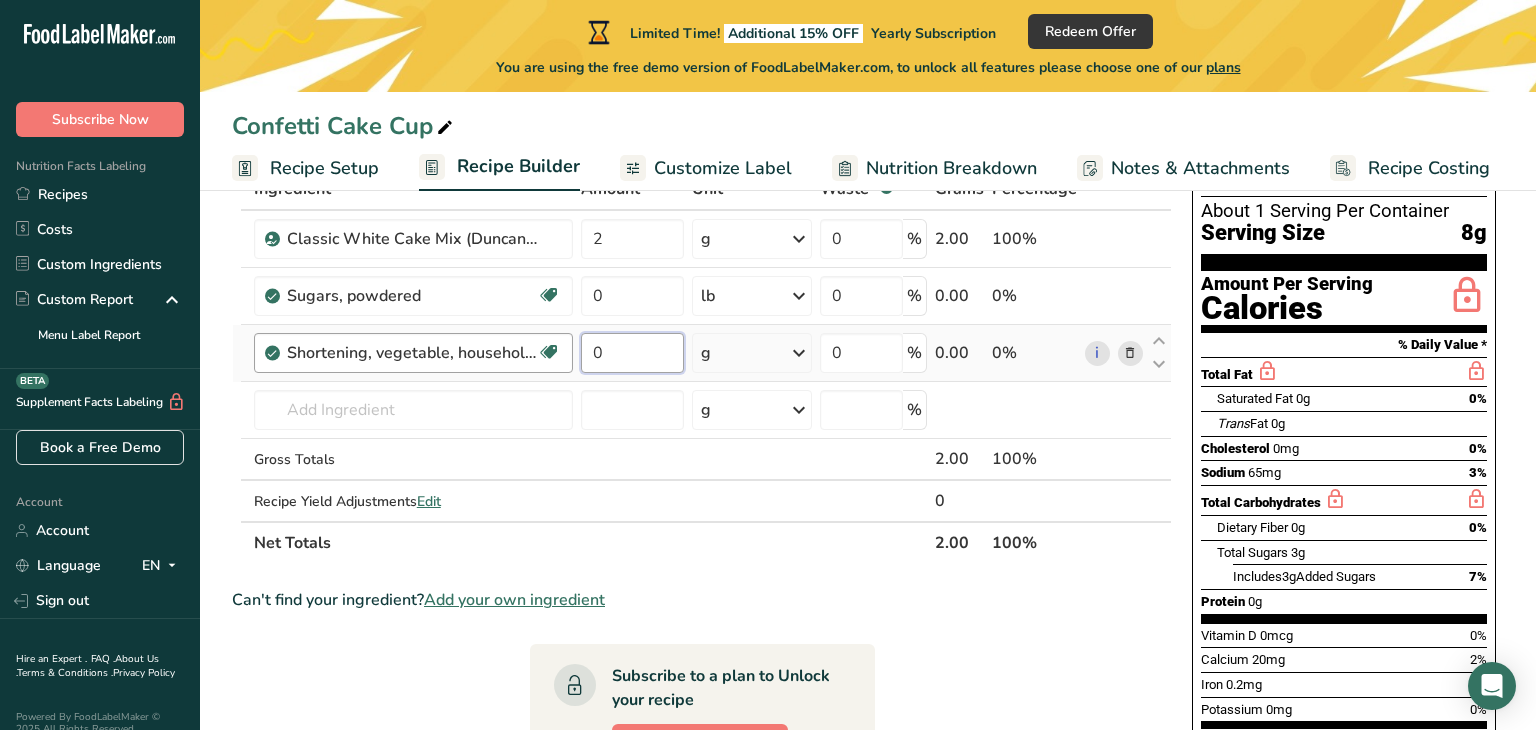drag, startPoint x: 611, startPoint y: 347, endPoint x: 569, endPoint y: 349, distance: 42.047592 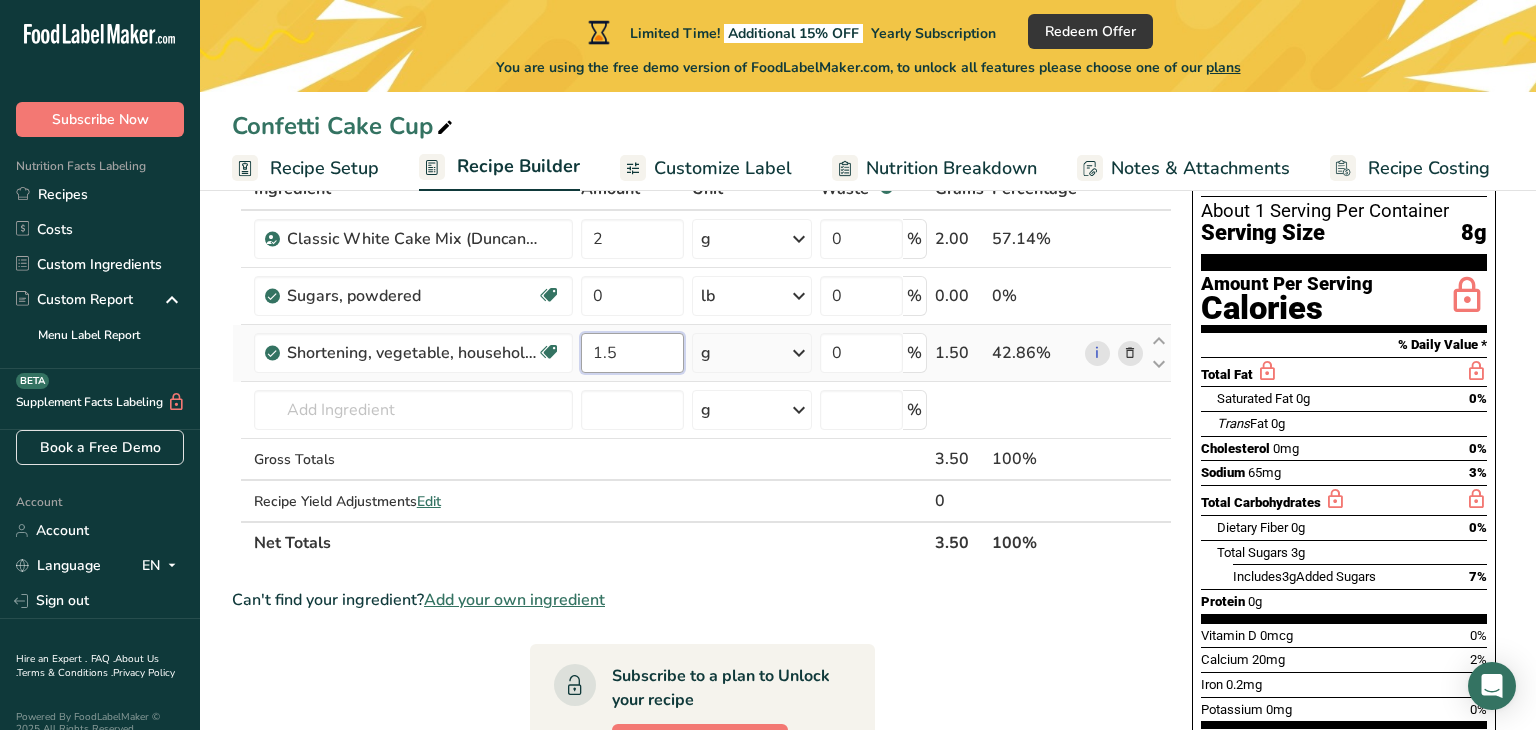 type on "1.5" 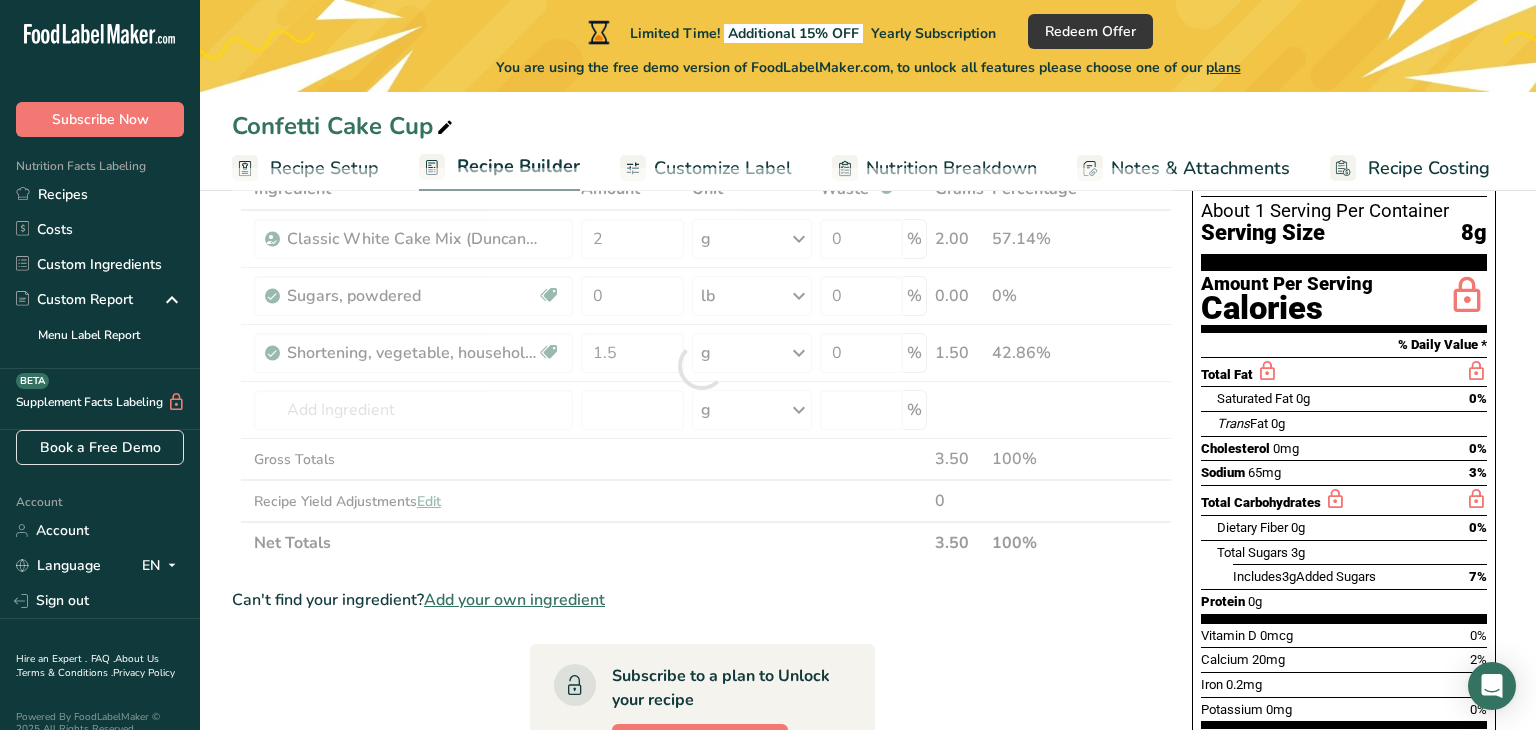 click on "Ingredient *
Amount *
Unit *
Waste *   .a-a{fill:#347362;}.b-a{fill:#fff;}          Grams
Percentage
Classic White Cake Mix (Duncan Hines)
2
g
Weight Units
g
kg
mg
See more
Volume Units
l
Volume units require a density conversion. If you know your ingredient's density enter it below. Otherwise, click on "RIA" our AI Regulatory bot - she will be able to help you
lb/ft3
g/cm3
Confirm
mL
Volume units require a density conversion. If you know your ingredient's density enter it below. Otherwise, click on "RIA" our AI Regulatory bot - she will be able to help you
fl oz" at bounding box center (702, 366) 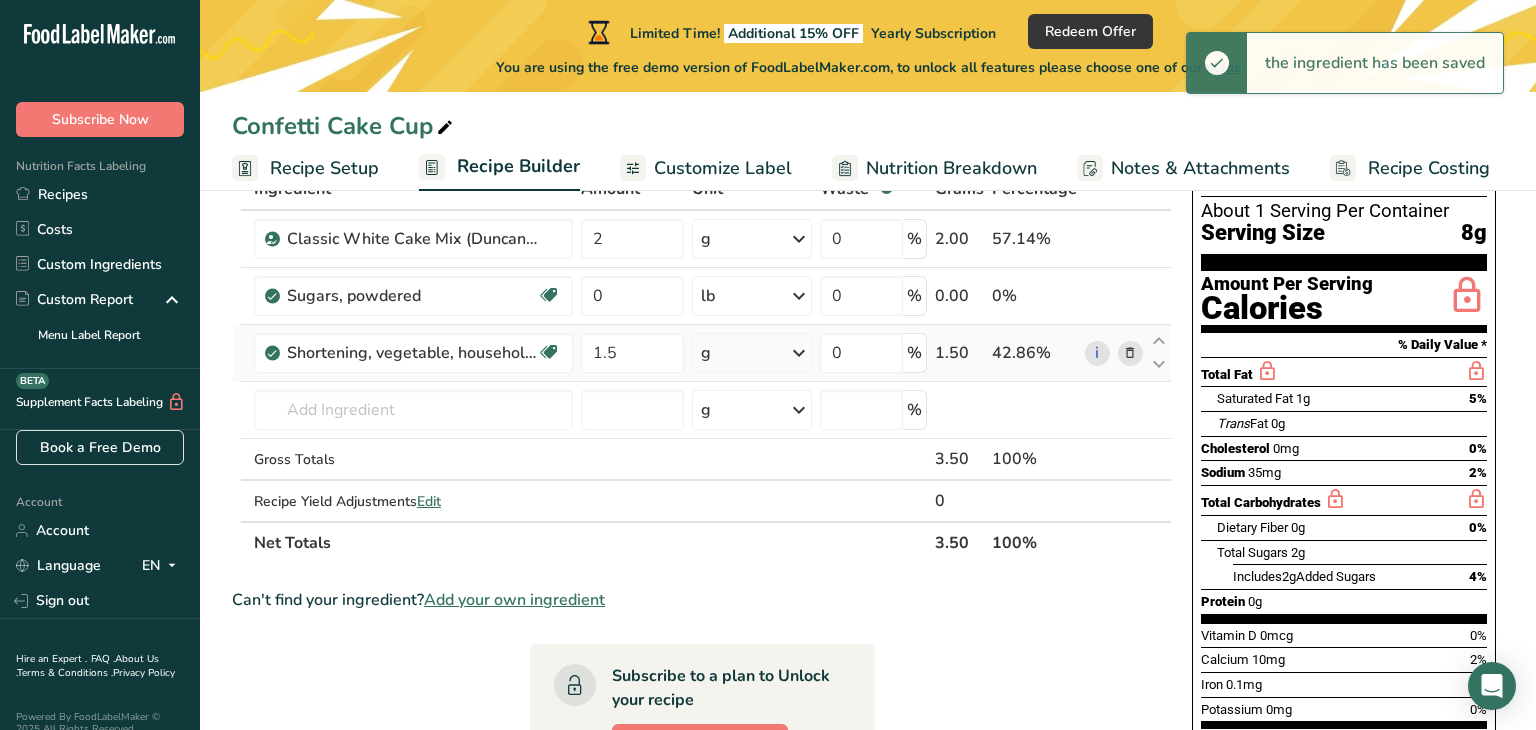 click at bounding box center [799, 353] 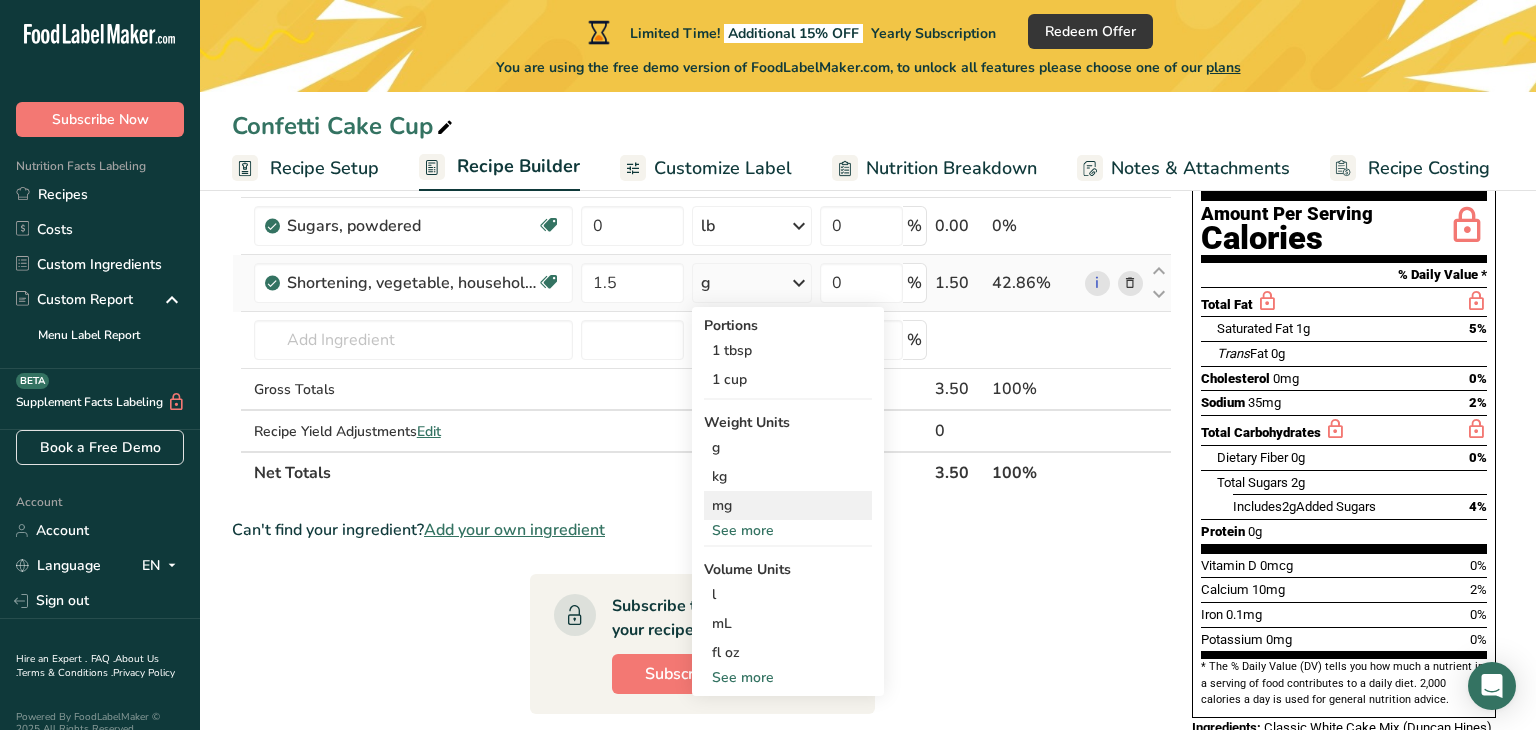 scroll, scrollTop: 212, scrollLeft: 0, axis: vertical 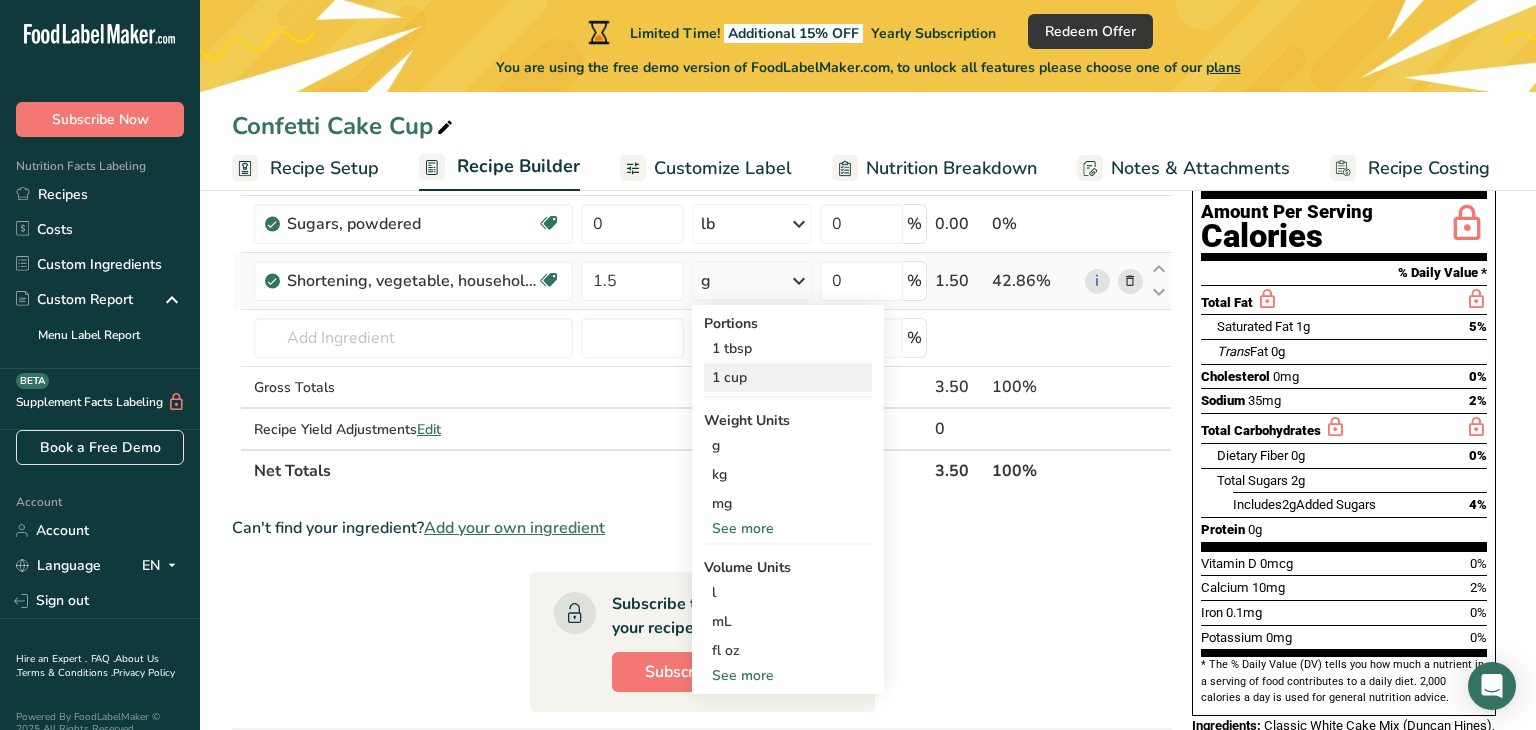 click on "1 cup" at bounding box center [788, 377] 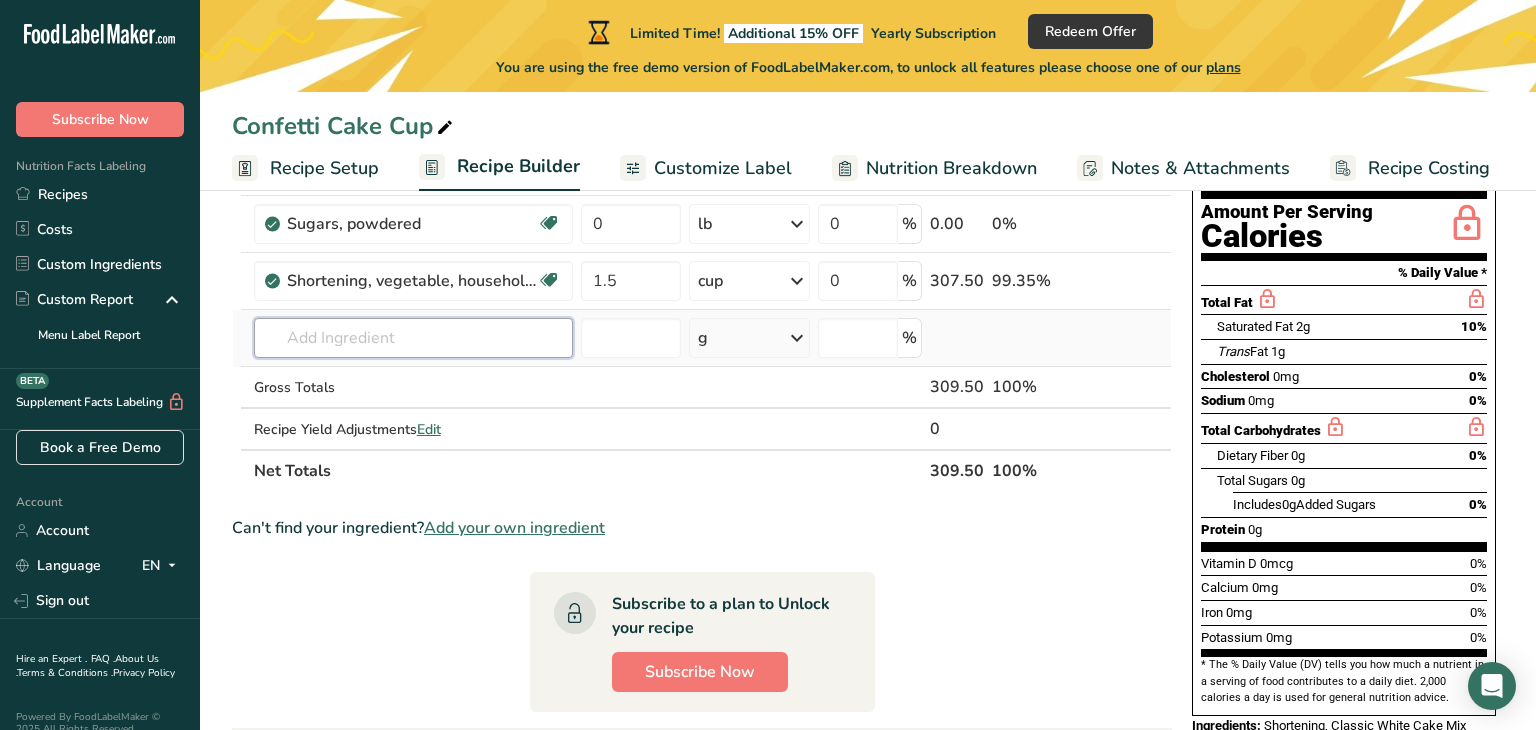 click at bounding box center [413, 338] 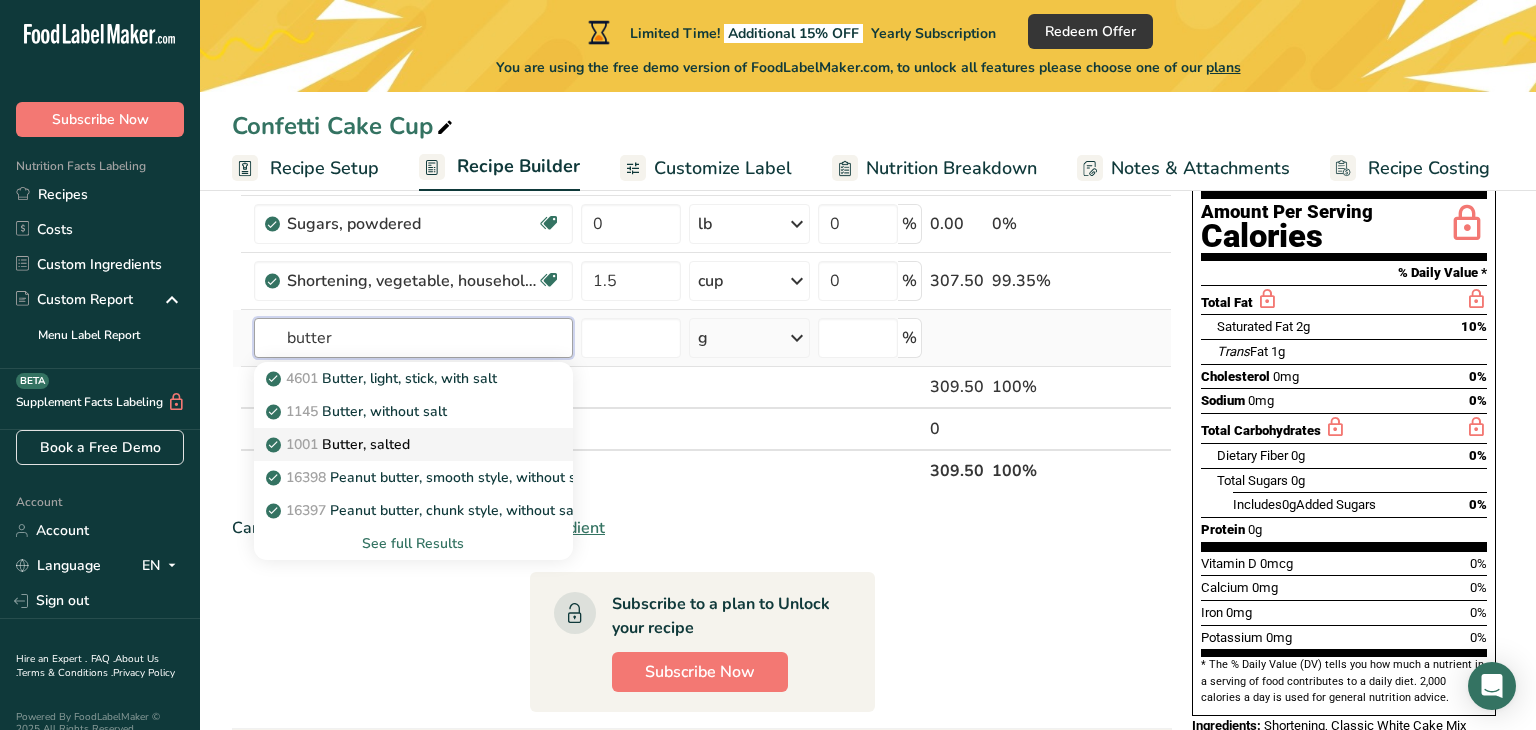 type on "butter" 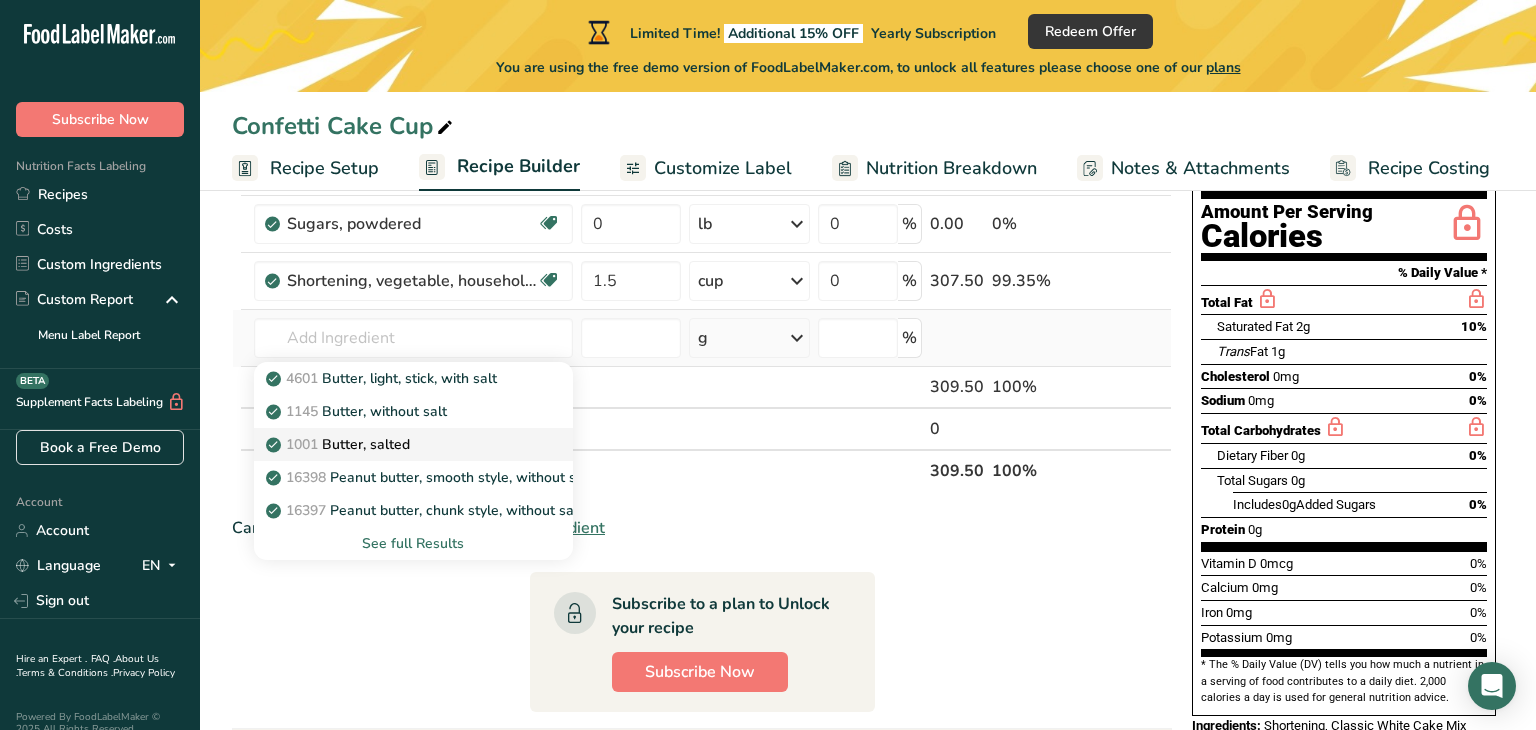 click on "1001
Butter, salted" at bounding box center [340, 444] 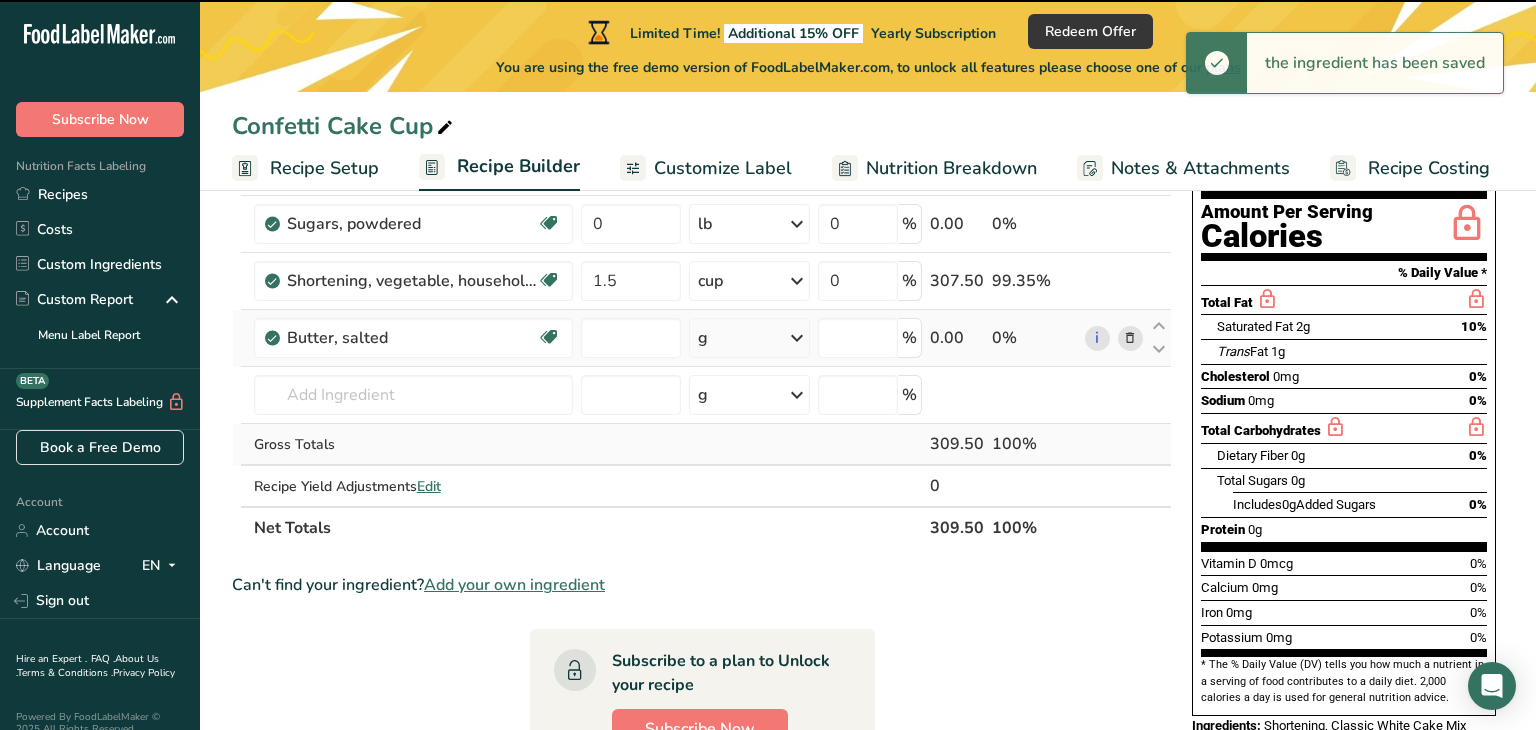 type on "0" 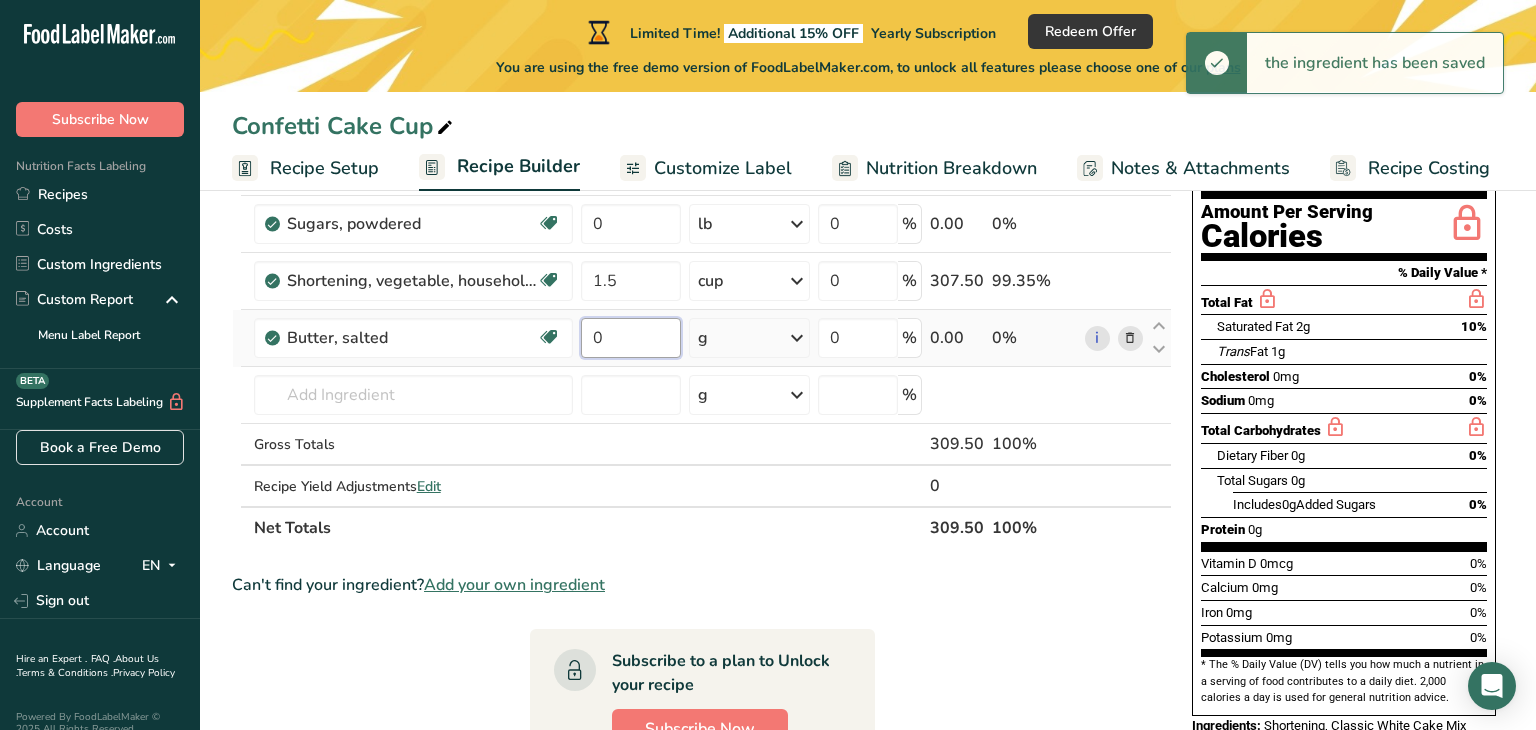 drag, startPoint x: 600, startPoint y: 330, endPoint x: 588, endPoint y: 326, distance: 12.649111 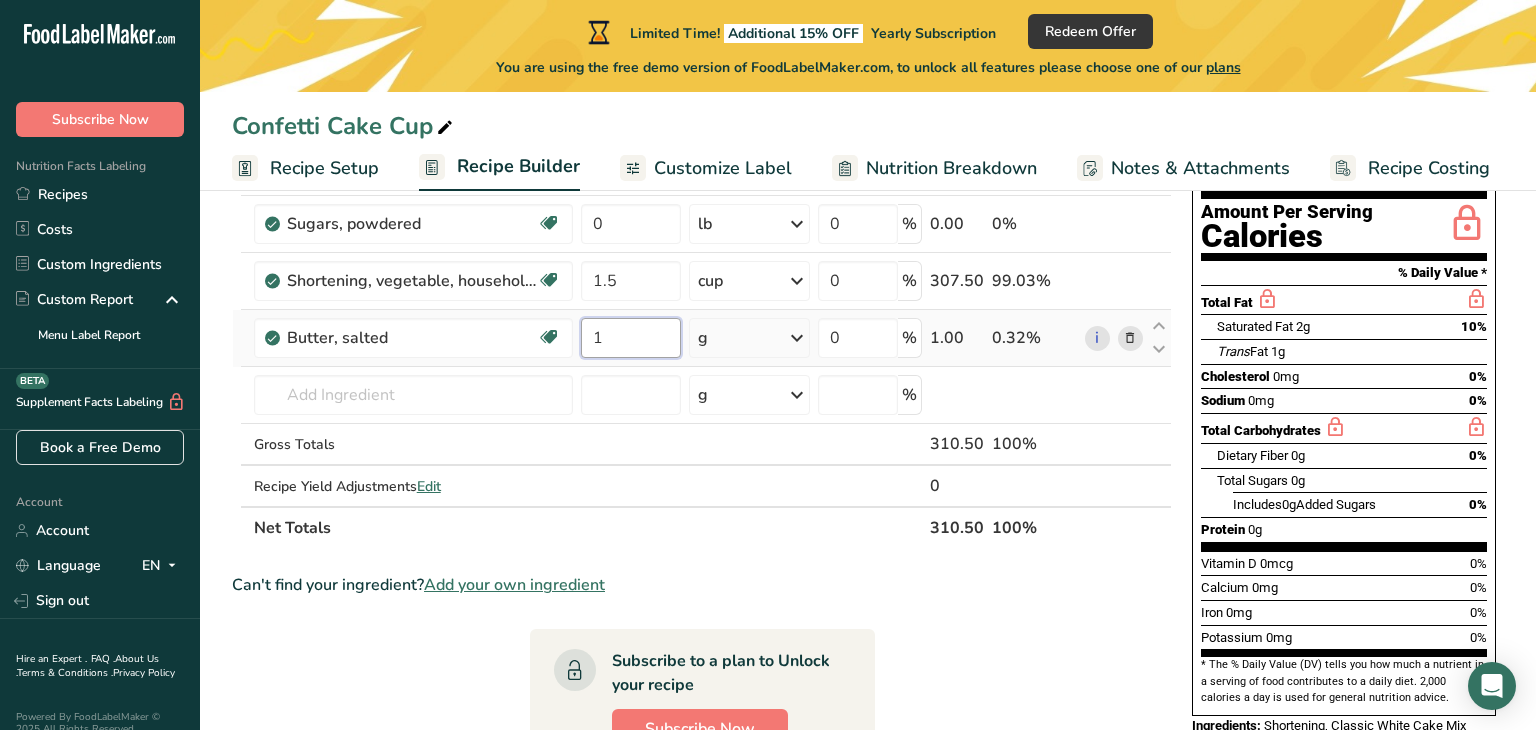 type on "1" 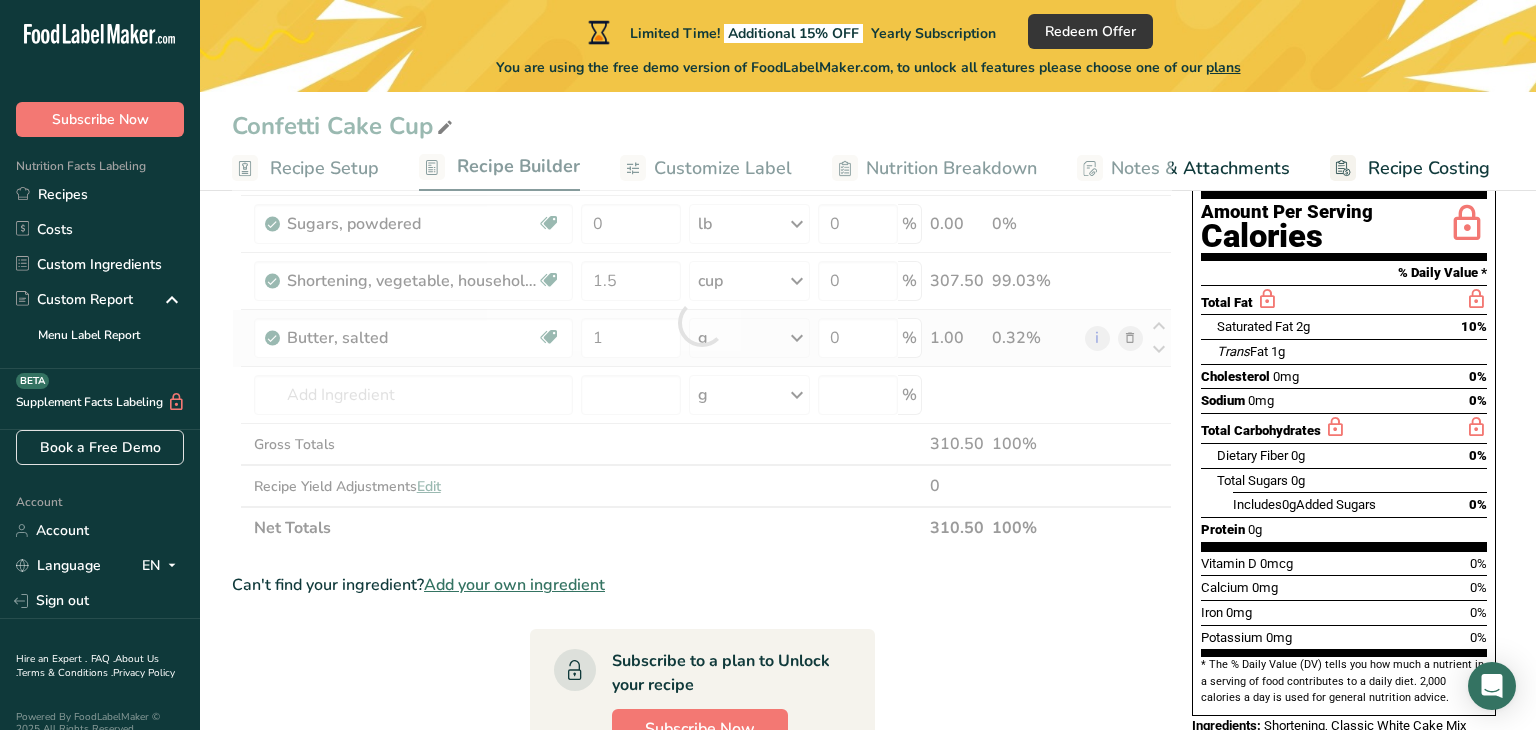 click on "Ingredient *
Amount *
Unit *
Waste *   .a-a{fill:#347362;}.b-a{fill:#fff;}          Grams
Percentage
Classic White Cake Mix (Duncan Hines)
2
g
Weight Units
g
kg
mg
See more
Volume Units
l
Volume units require a density conversion. If you know your ingredient's density enter it below. Otherwise, click on "RIA" our AI Regulatory bot - she will be able to help you
lb/ft3
g/cm3
Confirm
mL
Volume units require a density conversion. If you know your ingredient's density enter it below. Otherwise, click on "RIA" our AI Regulatory bot - she will be able to help you
fl oz" at bounding box center (702, 322) 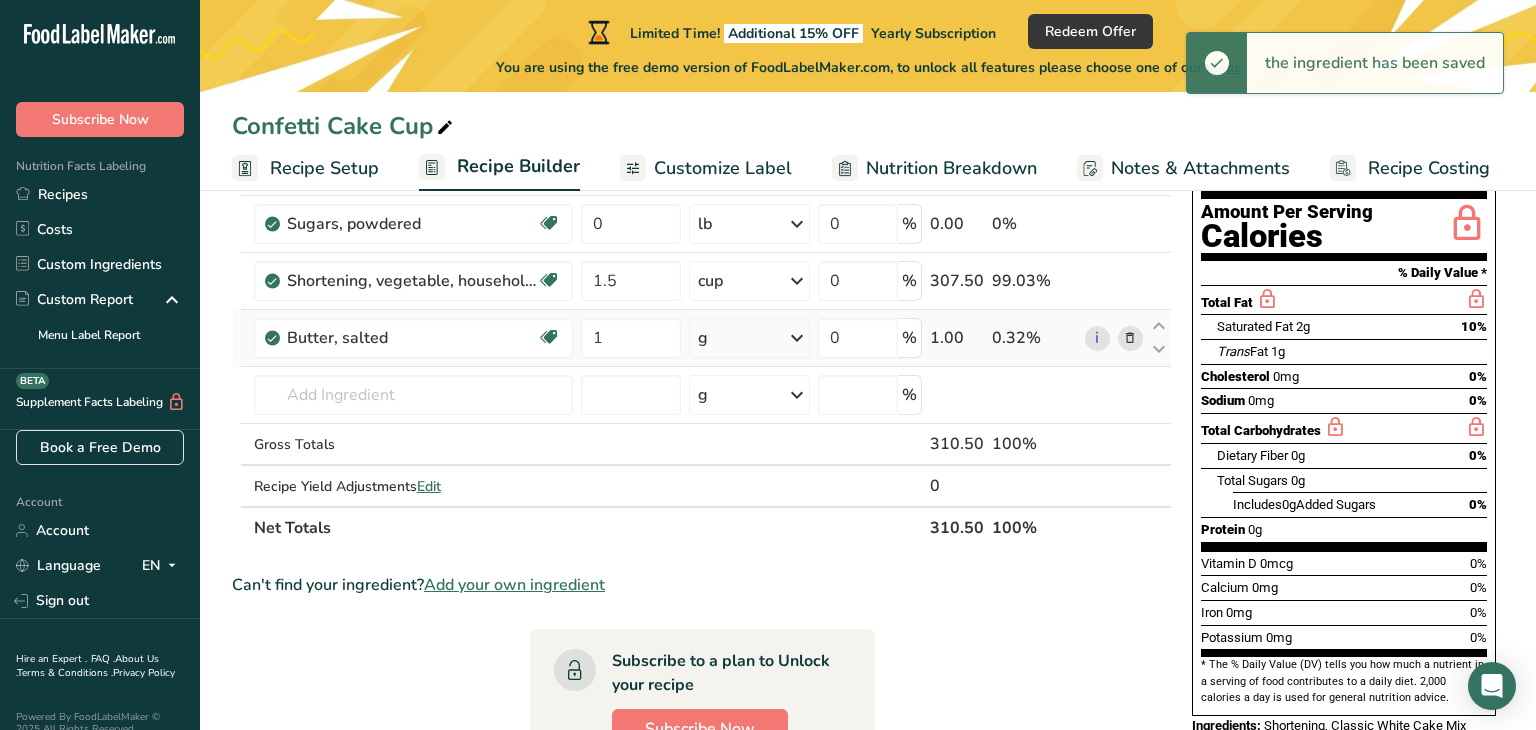 click at bounding box center (797, 338) 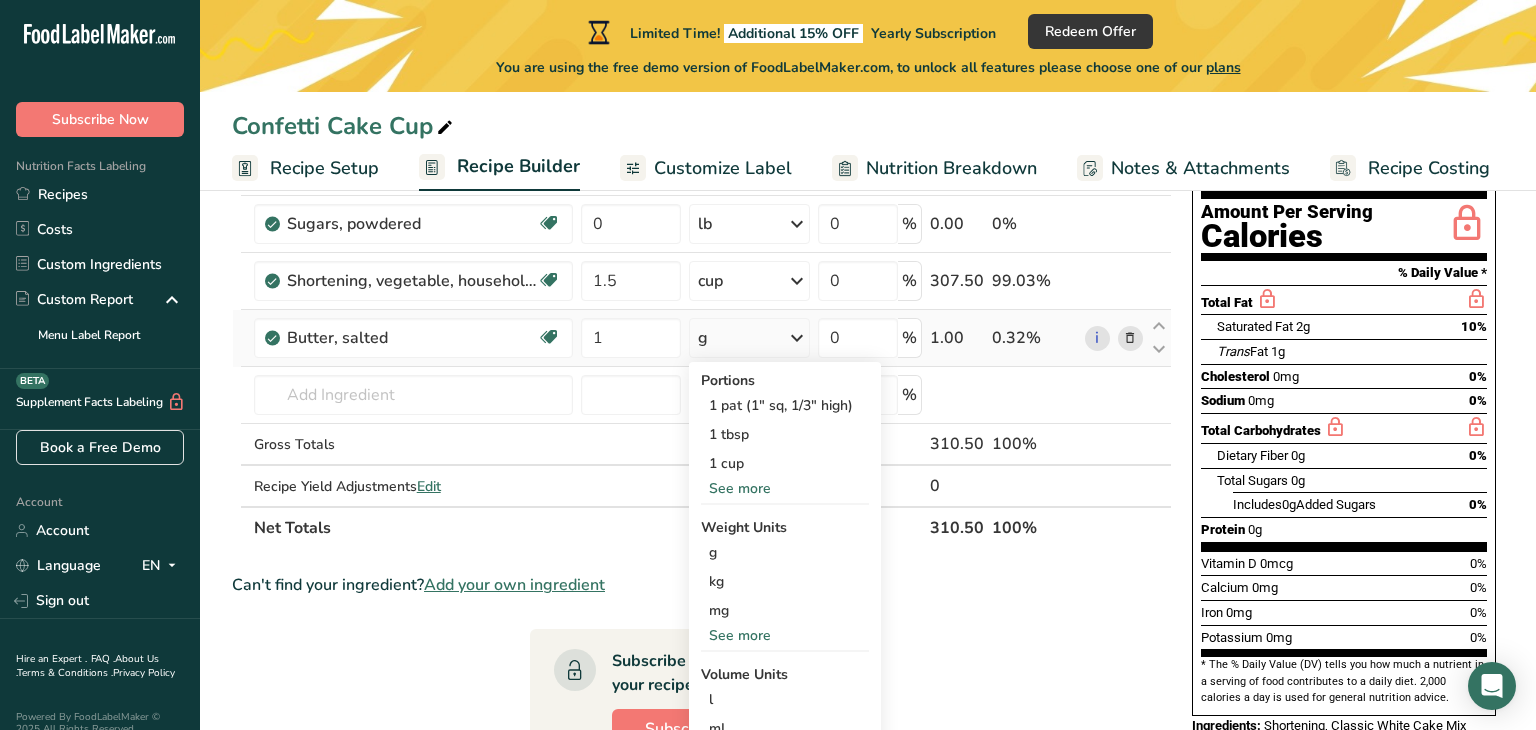 click on "See more" at bounding box center (785, 488) 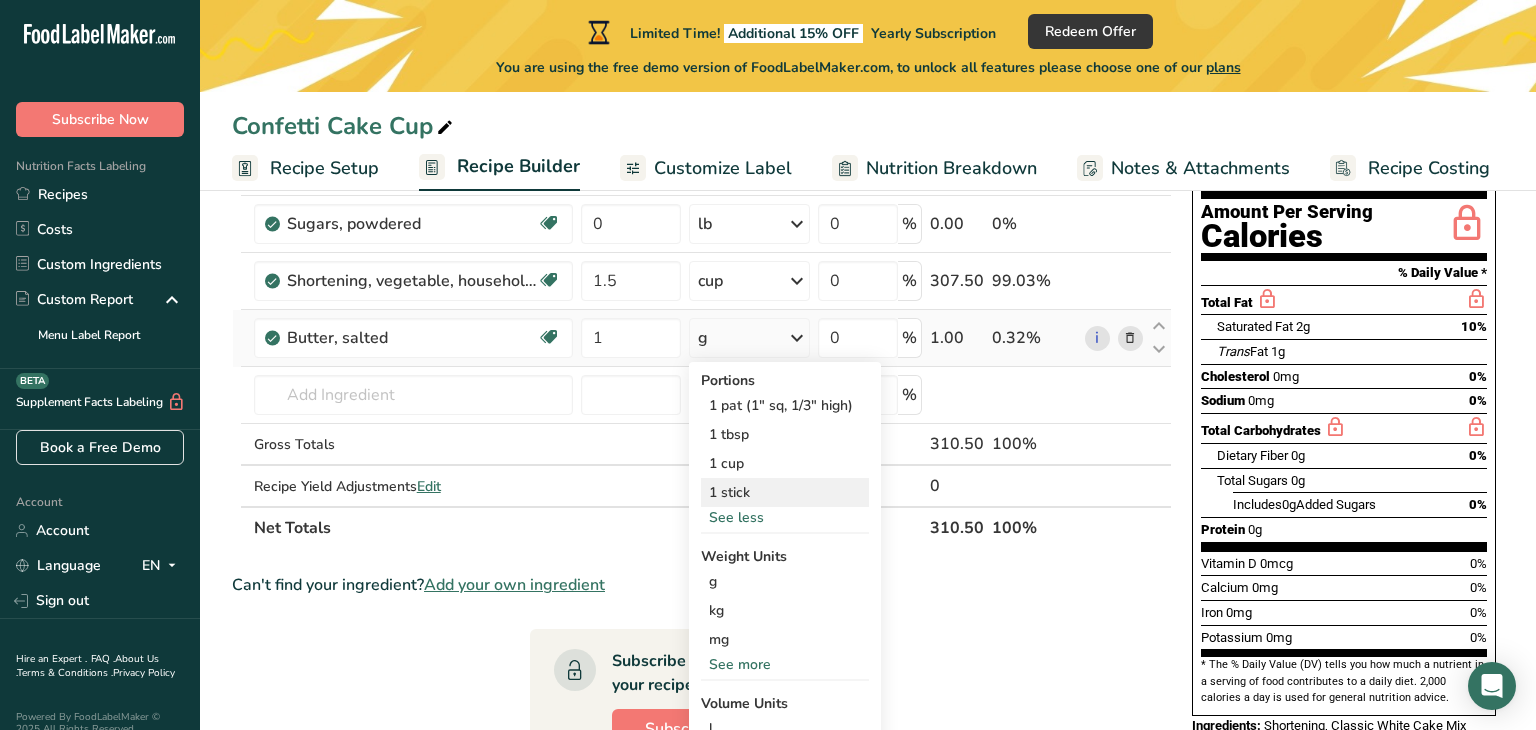 click on "1 stick" at bounding box center [785, 492] 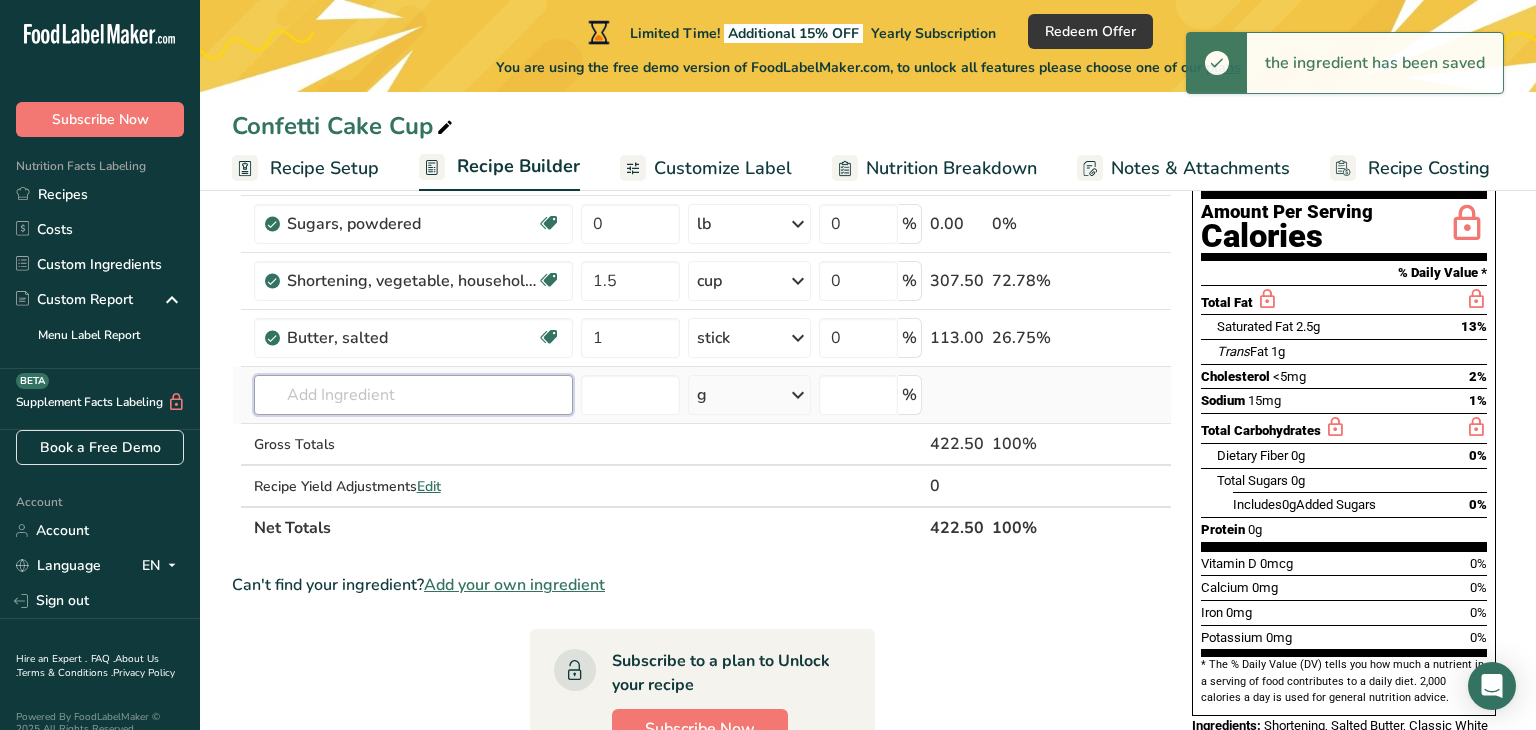 click at bounding box center [413, 395] 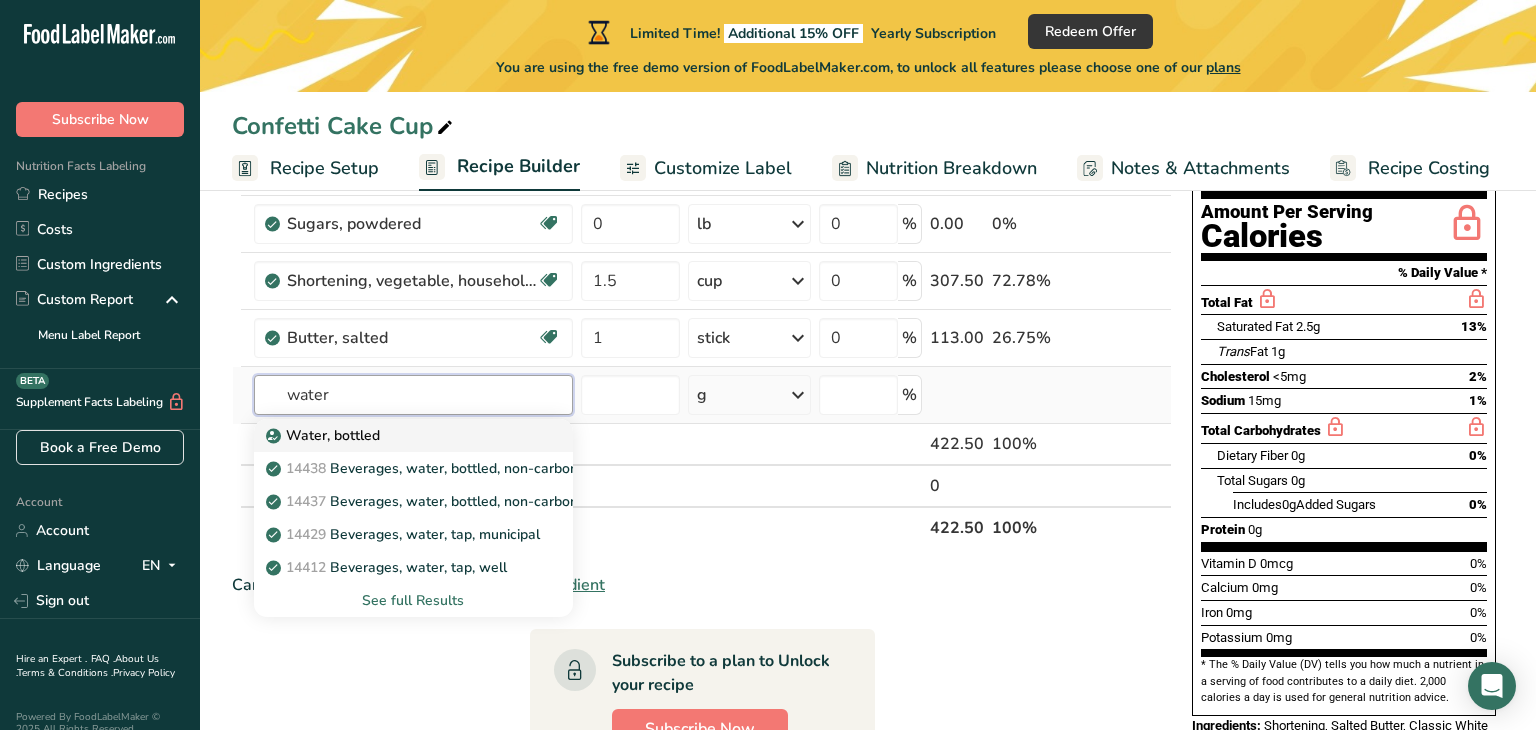 type on "water" 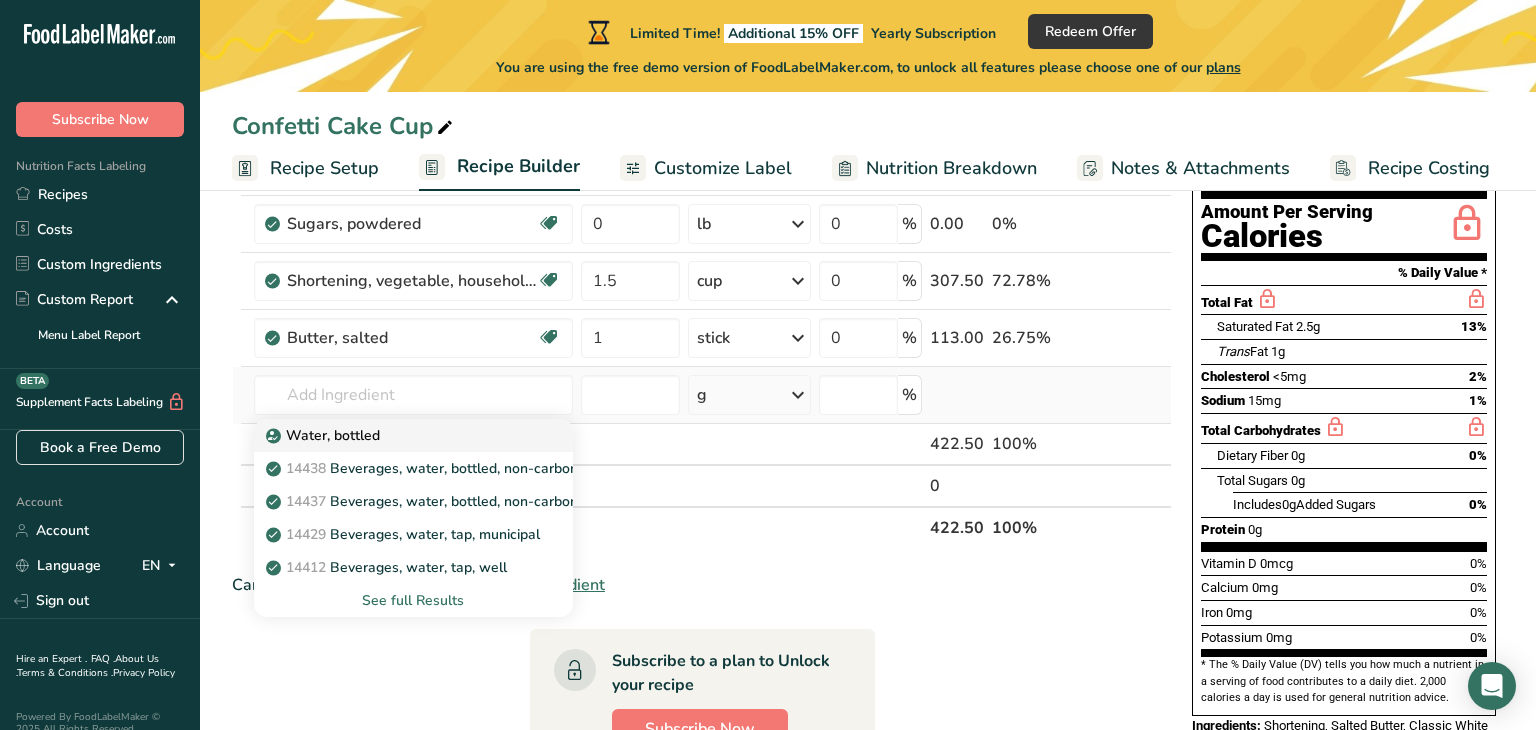 click on "Water, bottled" at bounding box center (325, 435) 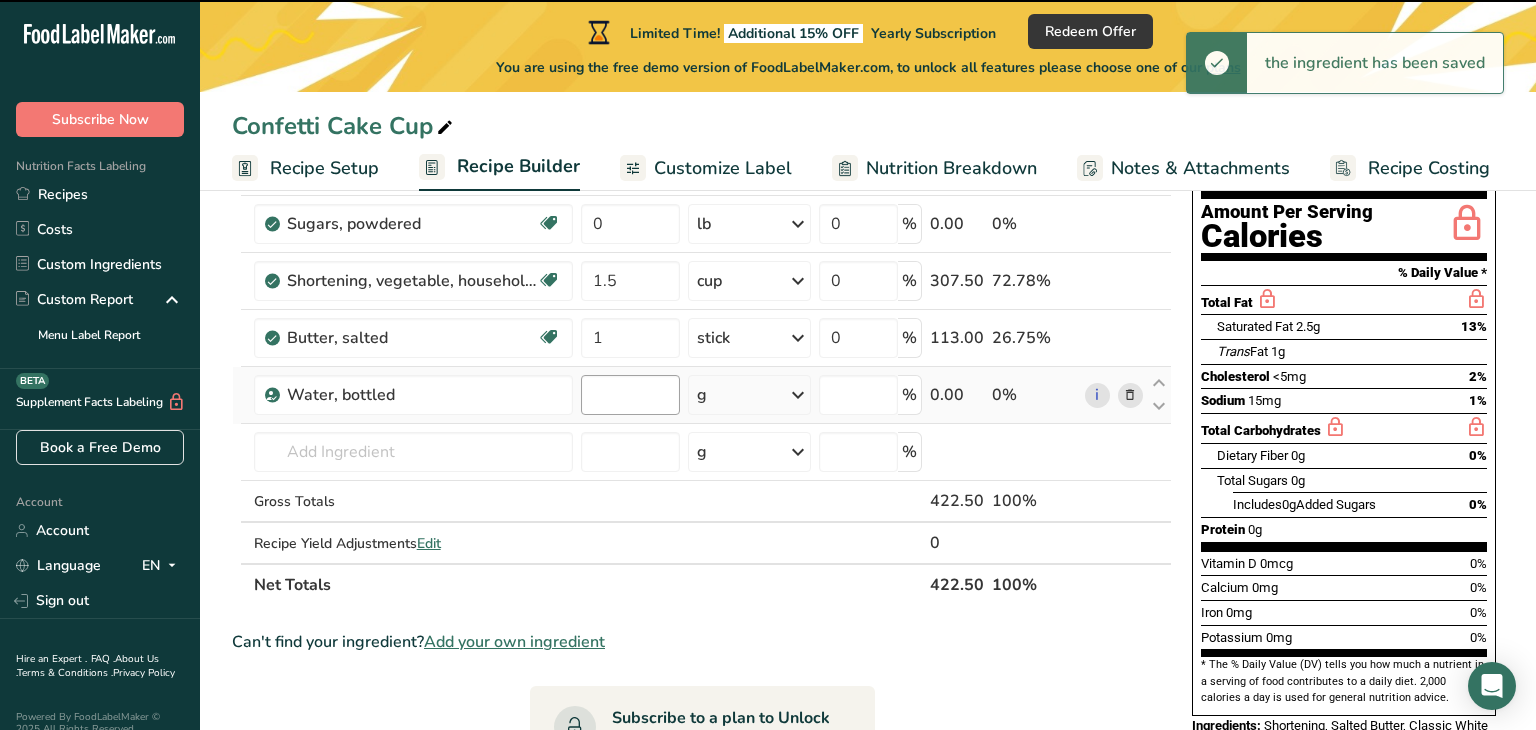 type on "0" 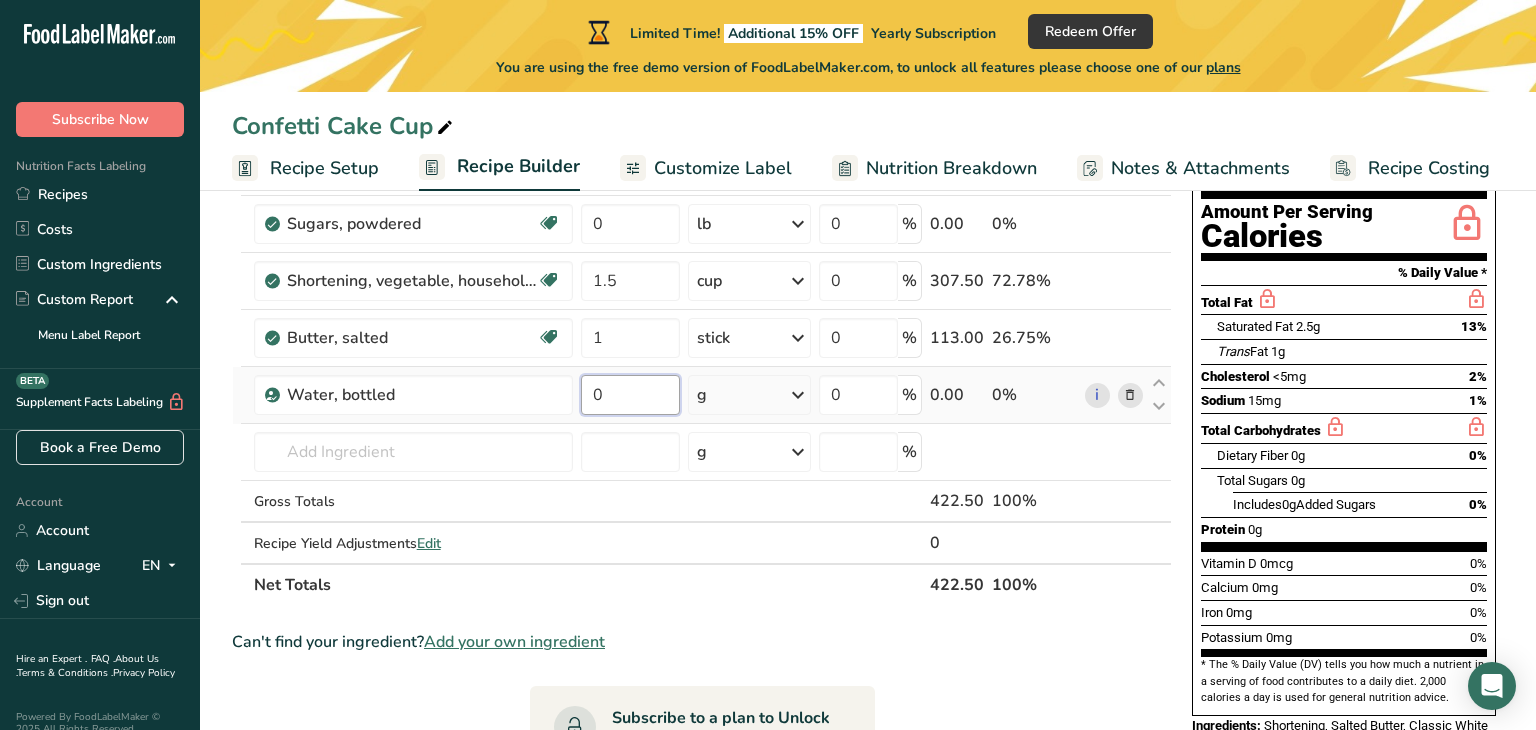 click on "0" at bounding box center (630, 395) 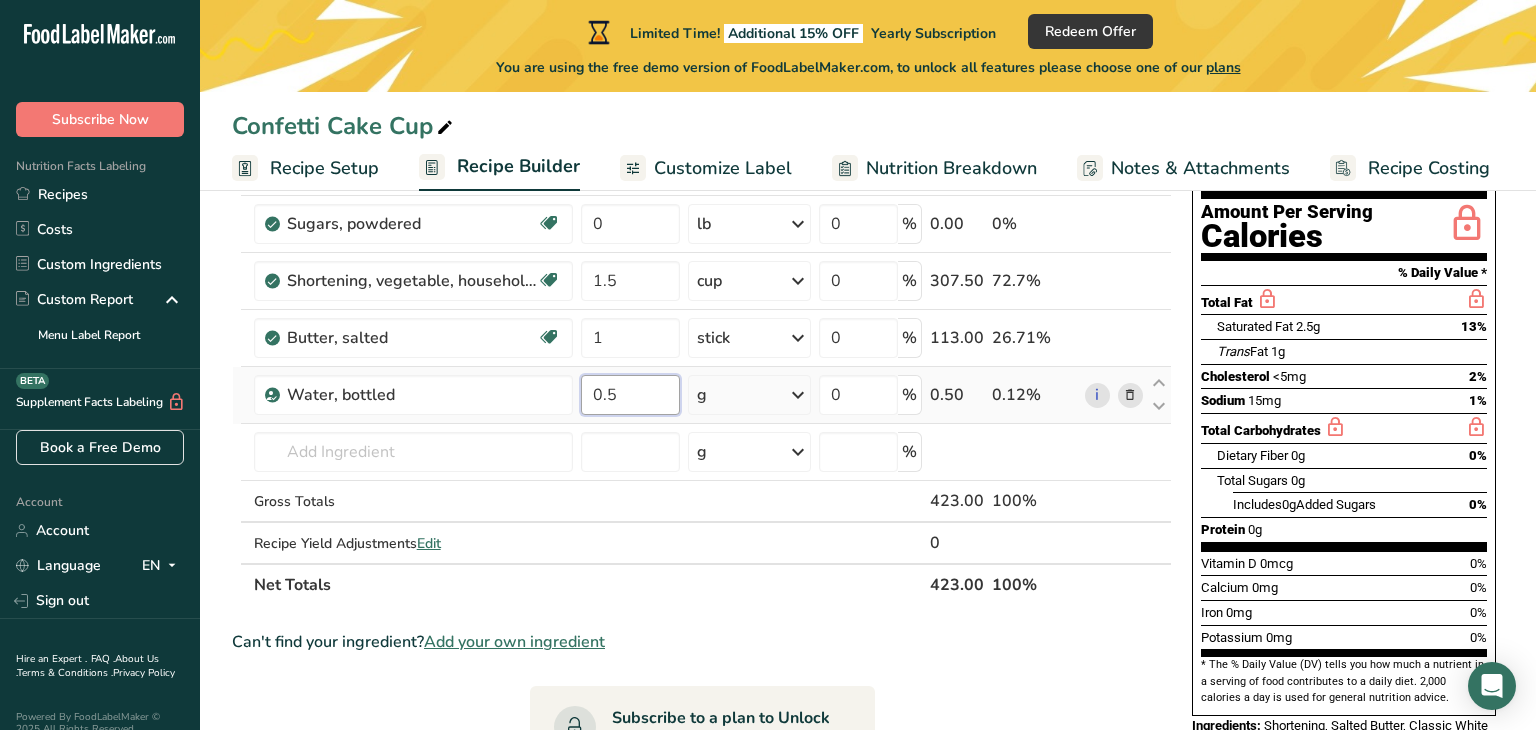 type on "0.5" 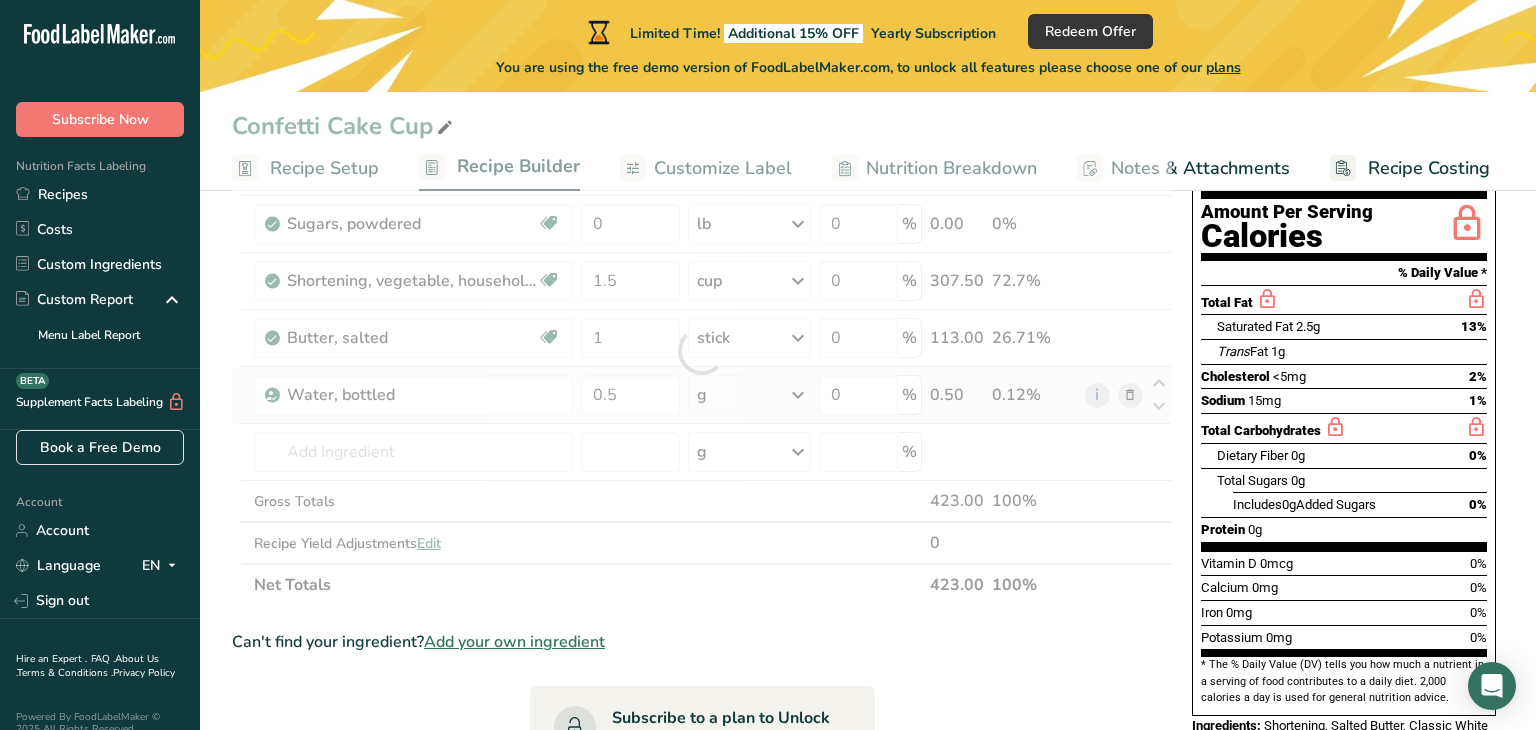 click on "Ingredient *
Amount *
Unit *
Waste *   .a-a{fill:#347362;}.b-a{fill:#fff;}          Grams
Percentage
Classic White Cake Mix (Duncan Hines)
2
g
Weight Units
g
kg
mg
See more
Volume Units
l
Volume units require a density conversion. If you know your ingredient's density enter it below. Otherwise, click on "RIA" our AI Regulatory bot - she will be able to help you
lb/ft3
g/cm3
Confirm
mL
Volume units require a density conversion. If you know your ingredient's density enter it below. Otherwise, click on "RIA" our AI Regulatory bot - she will be able to help you
fl oz" at bounding box center [702, 351] 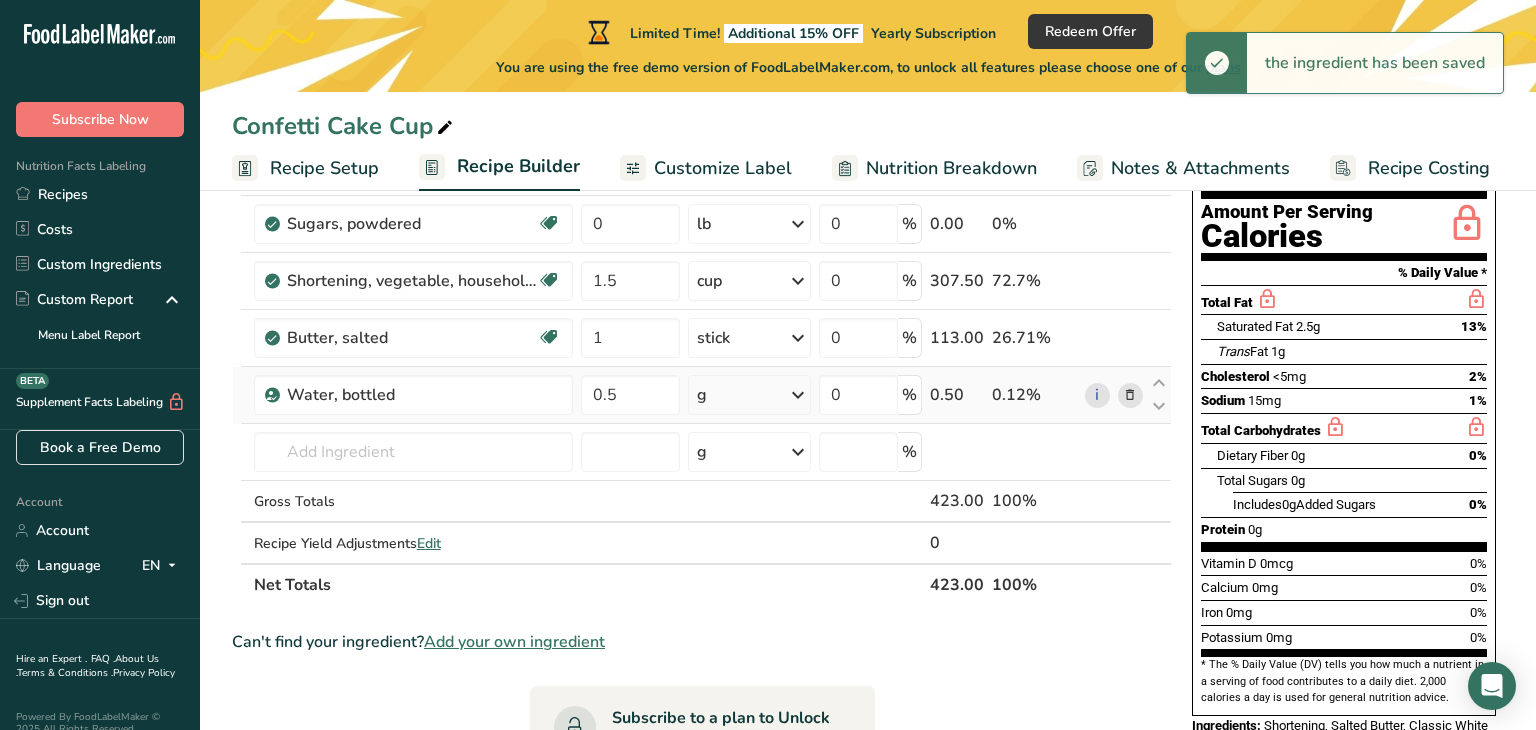 click at bounding box center (798, 395) 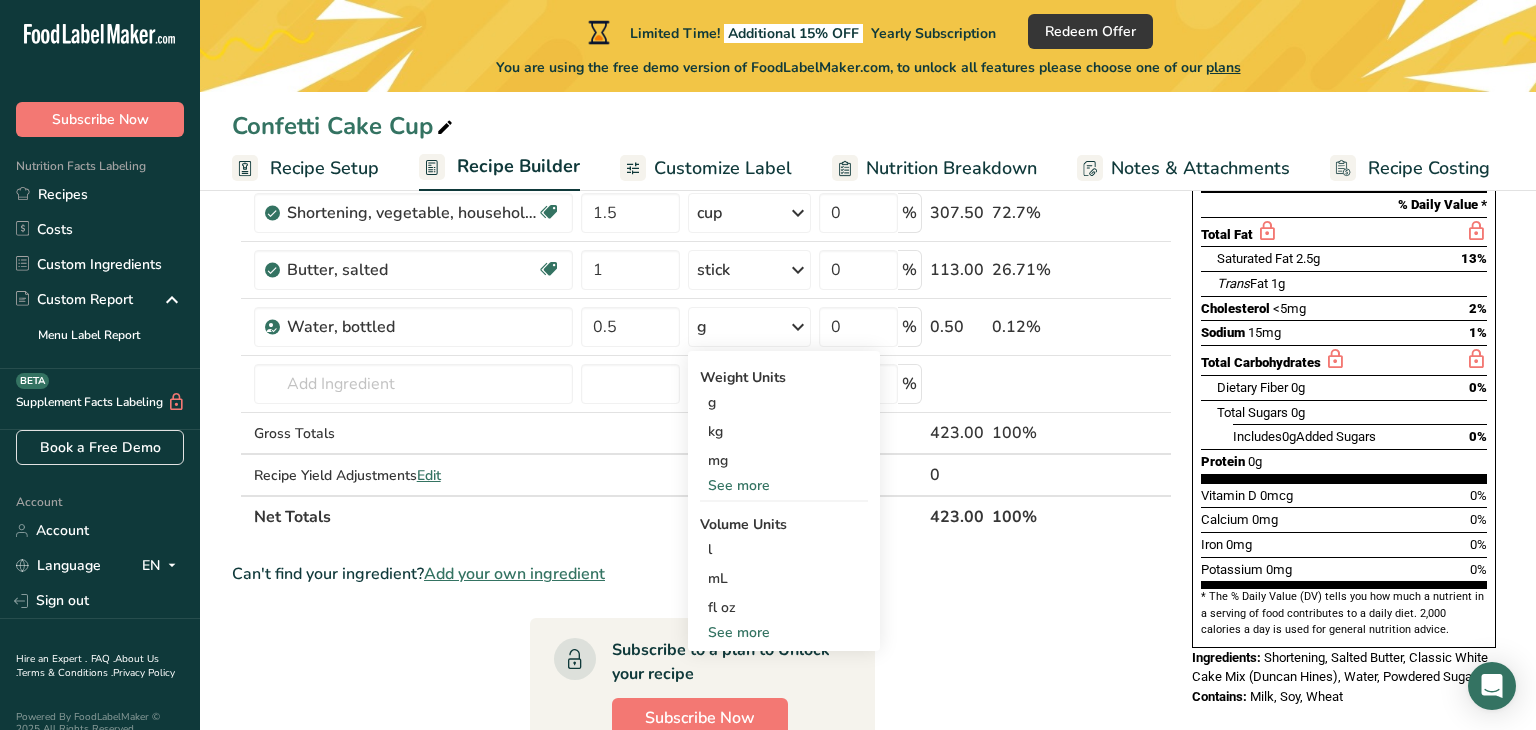 scroll, scrollTop: 292, scrollLeft: 0, axis: vertical 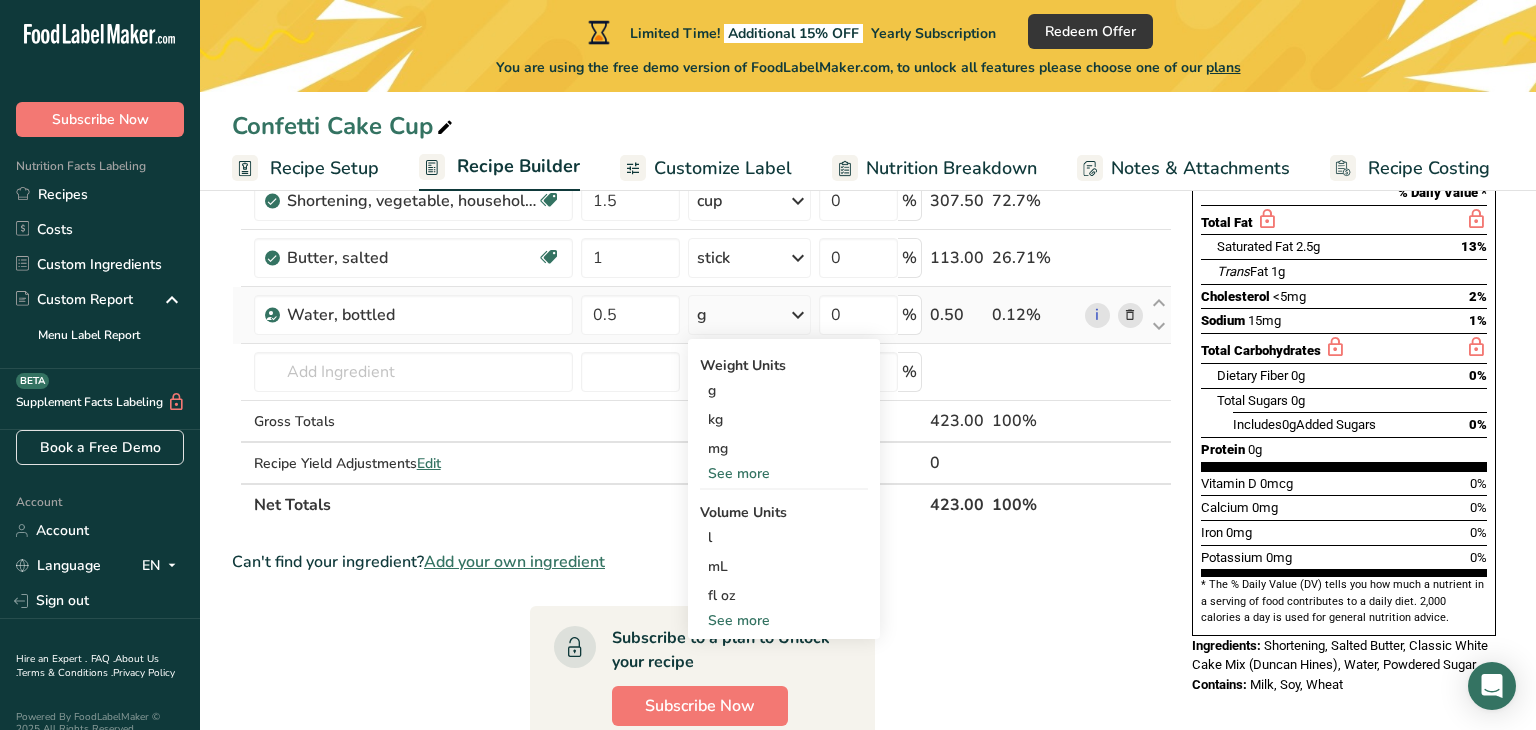 click on "See more" at bounding box center [784, 620] 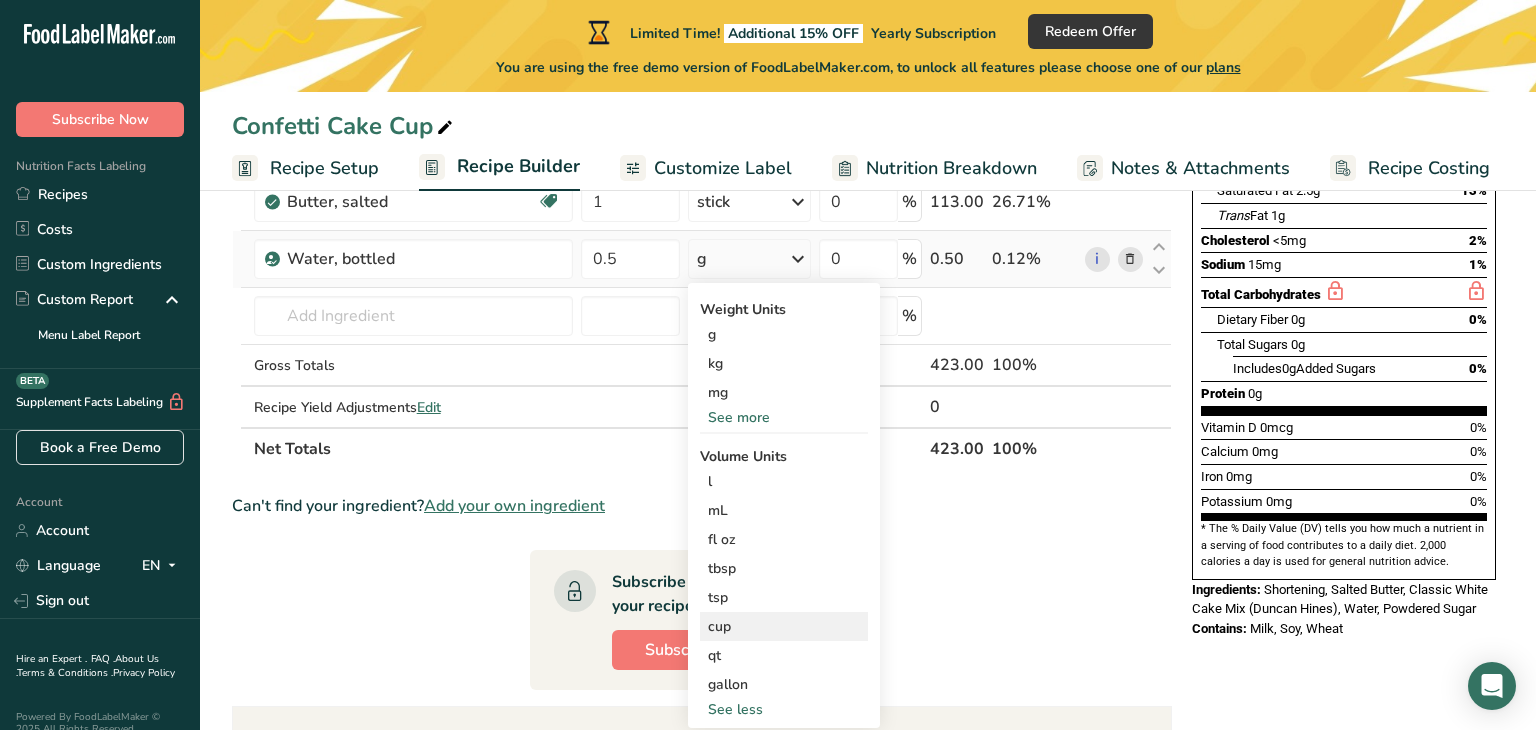 scroll, scrollTop: 355, scrollLeft: 0, axis: vertical 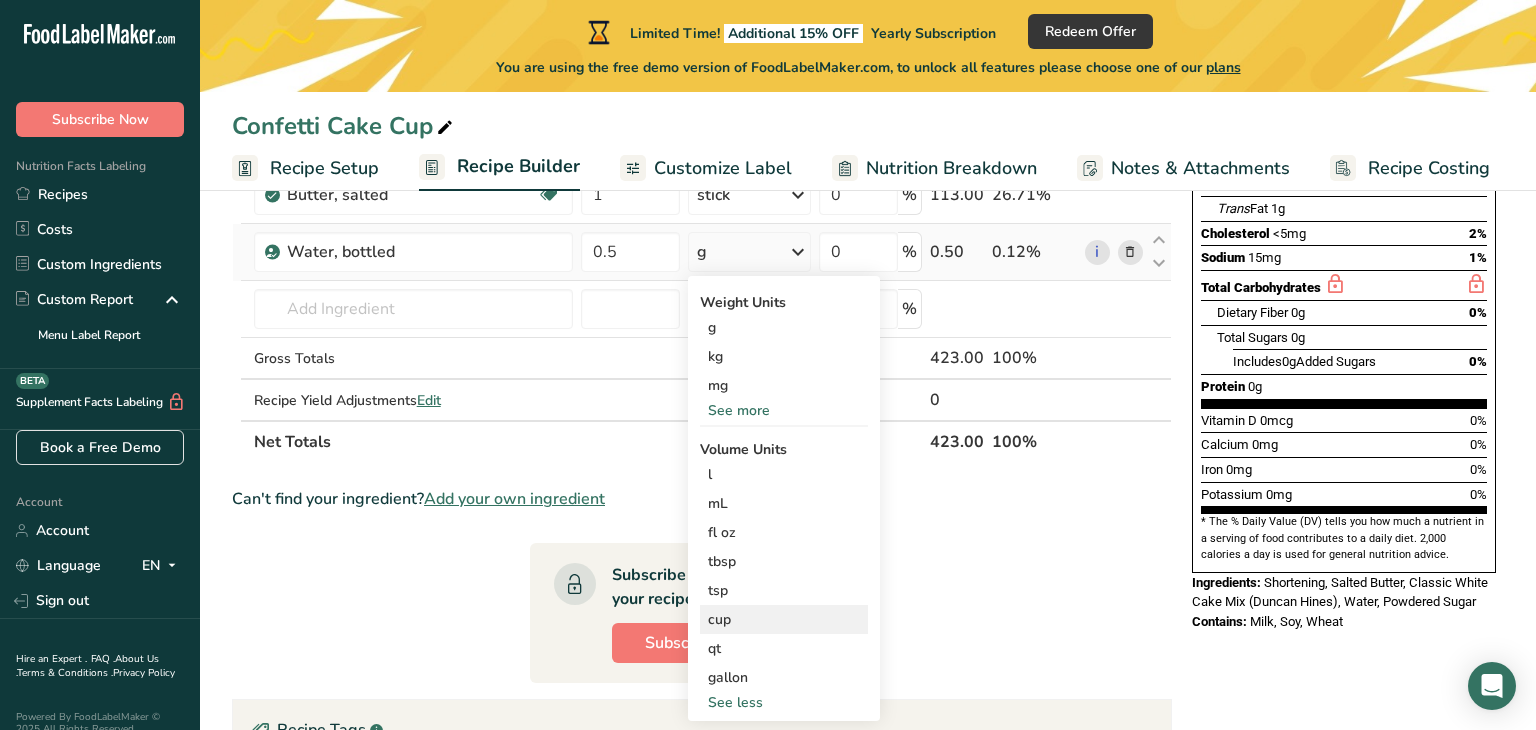 click on "cup" at bounding box center (784, 619) 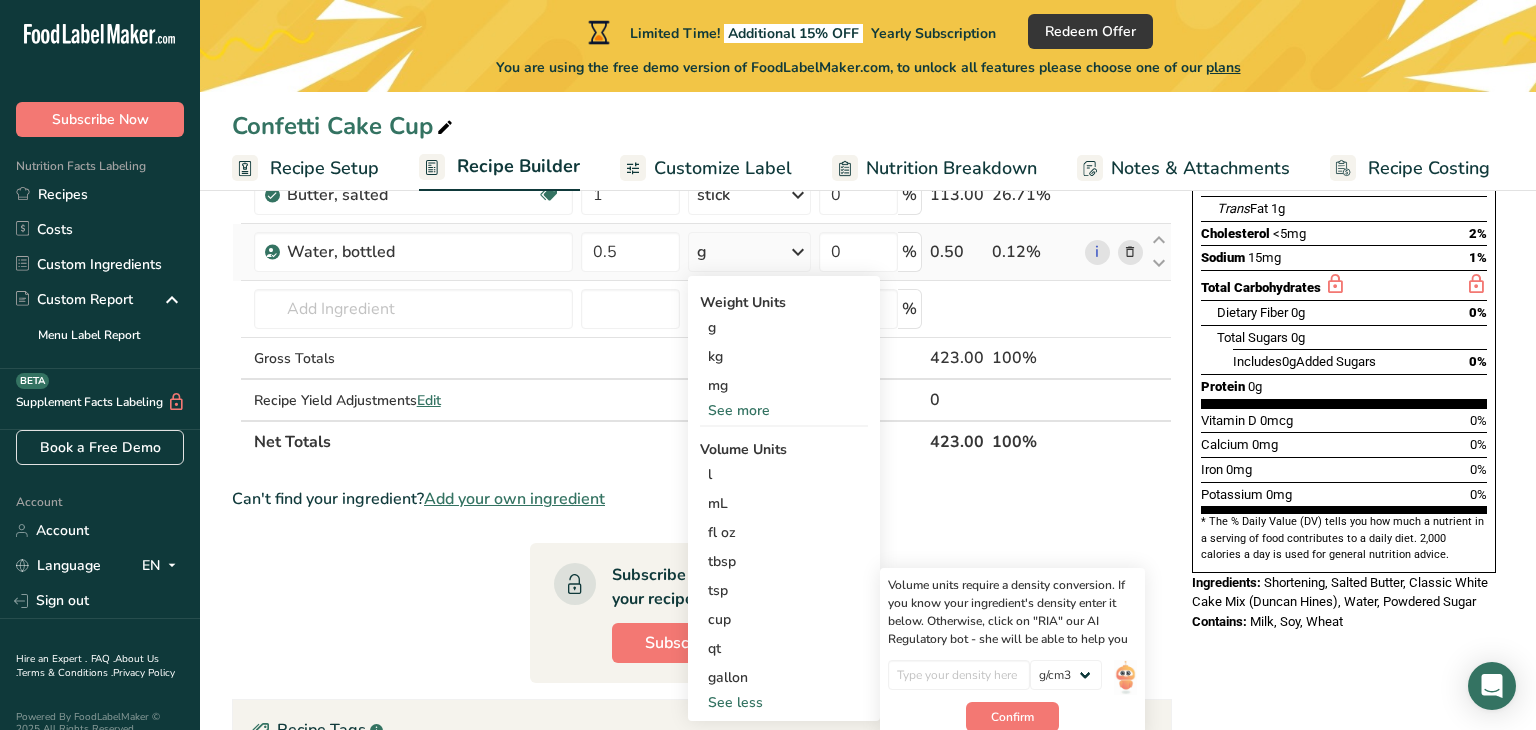 click on "Weight Units
g
kg
mg
See more
Volume Units
l
Volume units require a density conversion. If you know your ingredient's density enter it below. Otherwise, click on "RIA" our AI Regulatory bot - she will be able to help you
lb/ft3
g/cm3
Confirm
mL
Volume units require a density conversion. If you know your ingredient's density enter it below. Otherwise, click on "RIA" our AI Regulatory bot - she will be able to help you
lb/ft3
g/cm3
Confirm
fl oz
lb/ft3
g/cm3
Confirm" at bounding box center [784, 498] 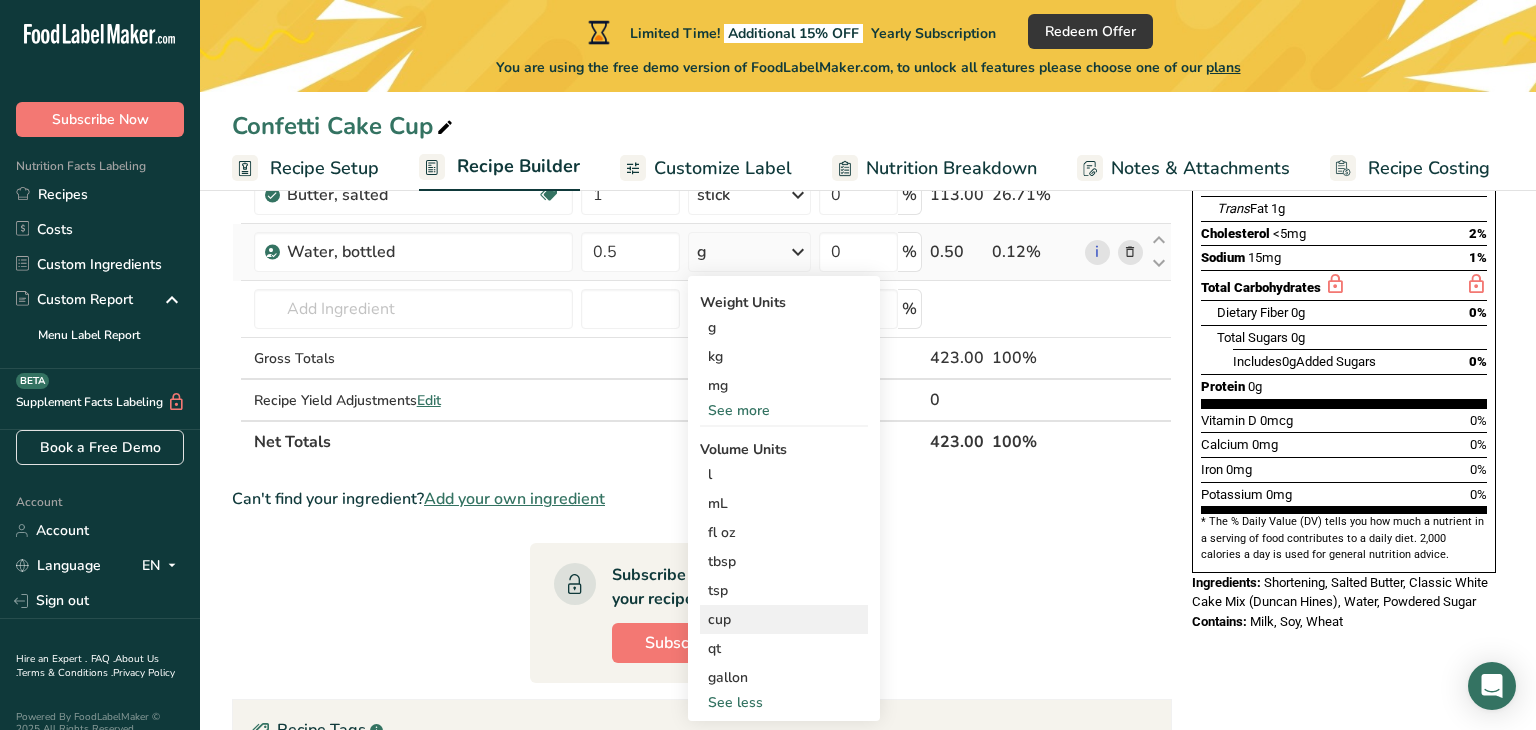 click on "cup" at bounding box center [784, 619] 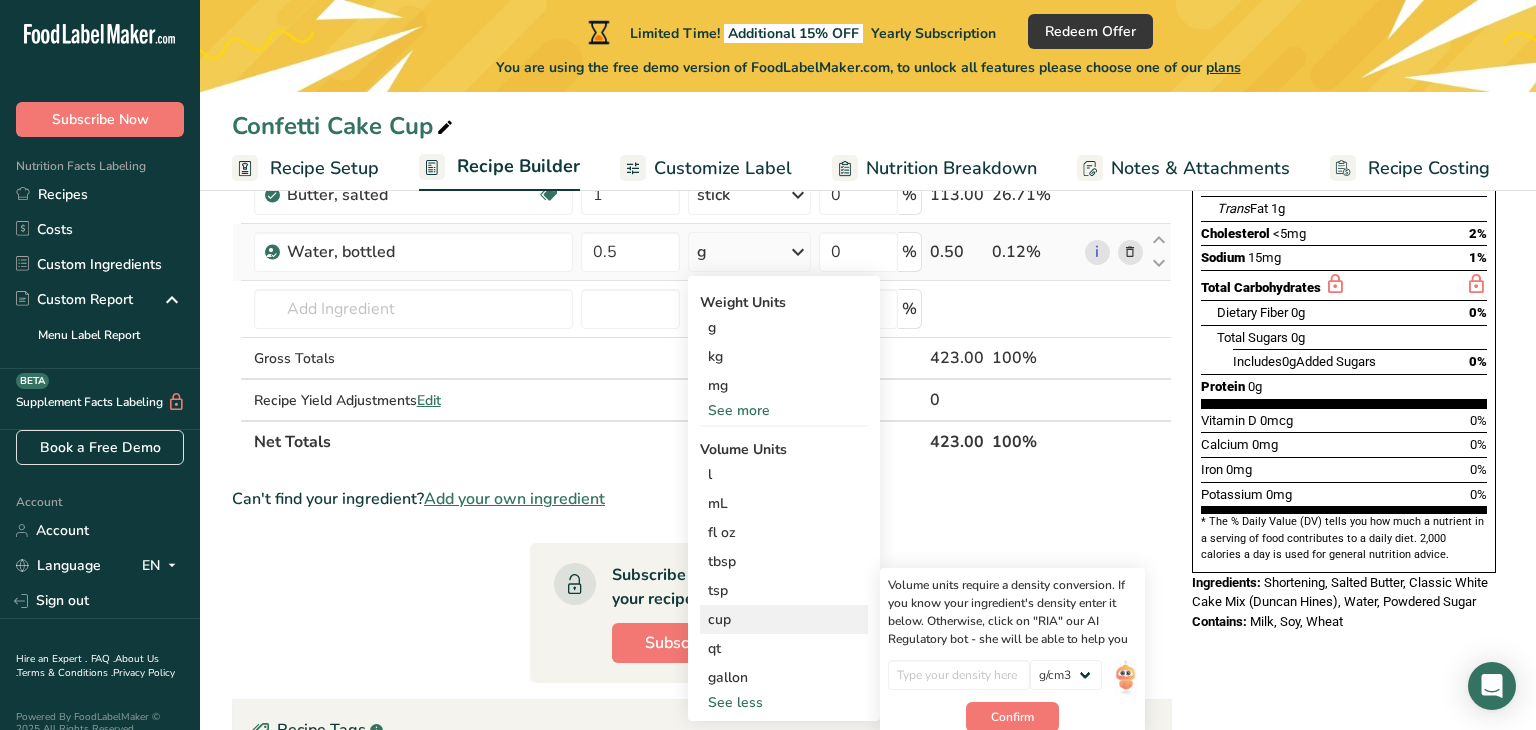click on "cup" at bounding box center (784, 619) 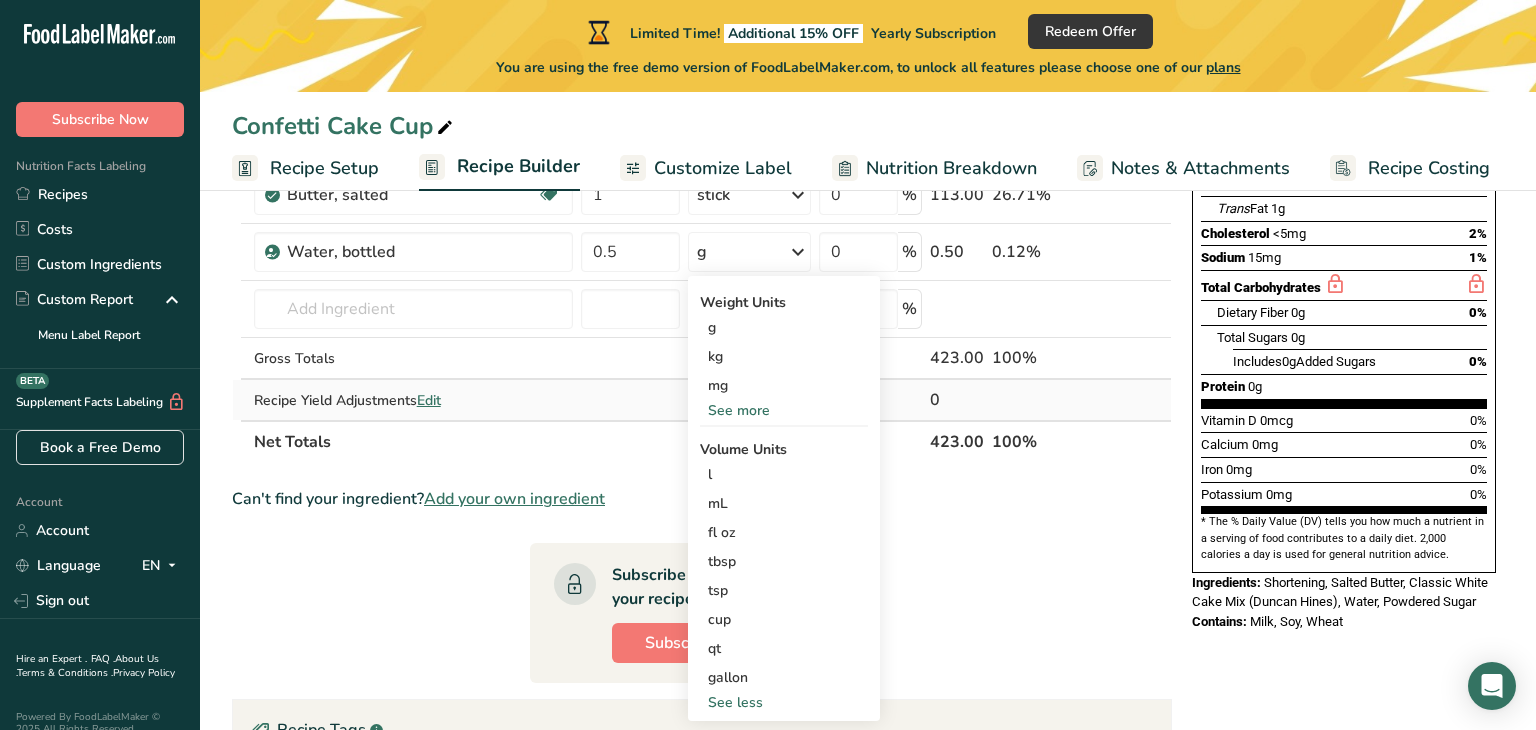 click on "Recipe Yield Adjustments
Edit" at bounding box center (413, 400) 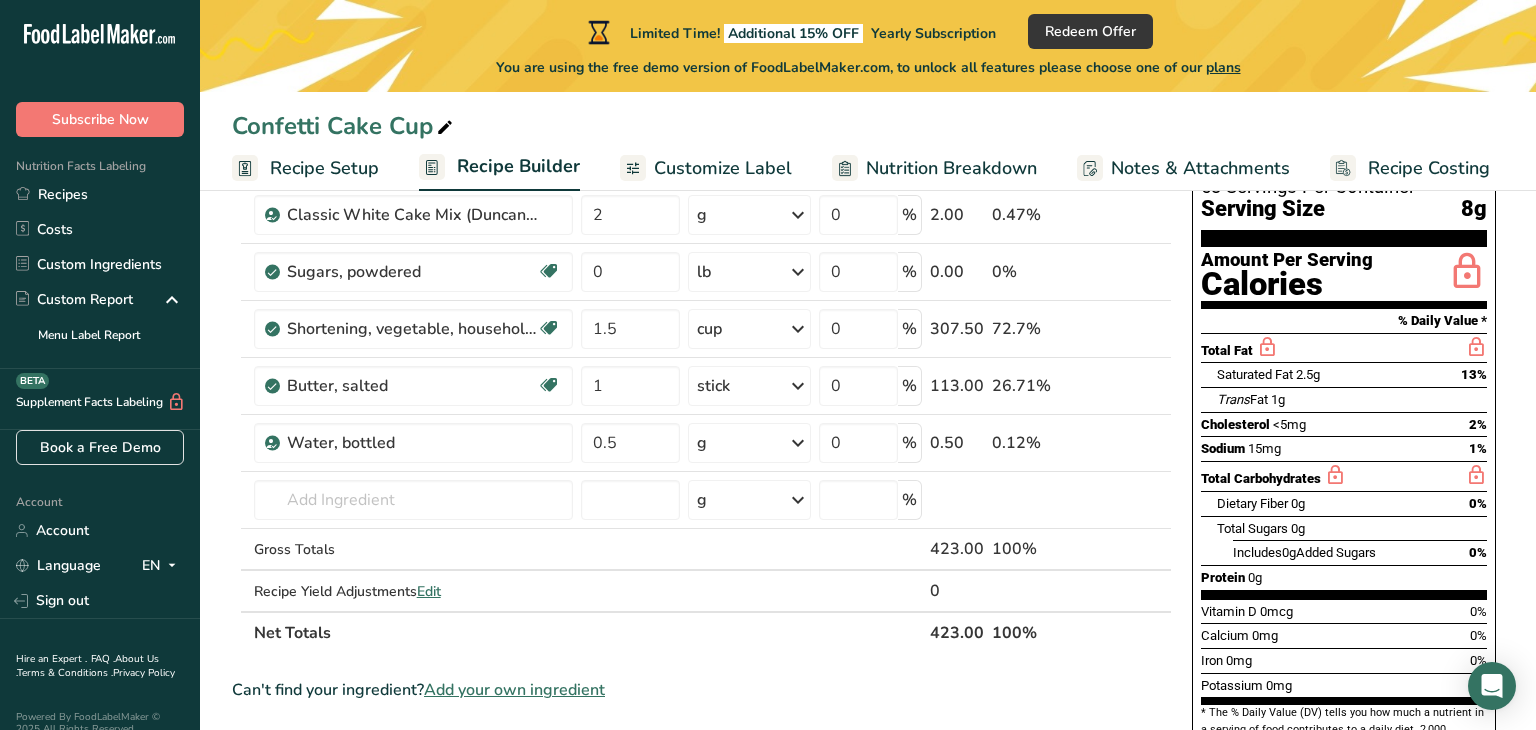 scroll, scrollTop: 164, scrollLeft: 0, axis: vertical 